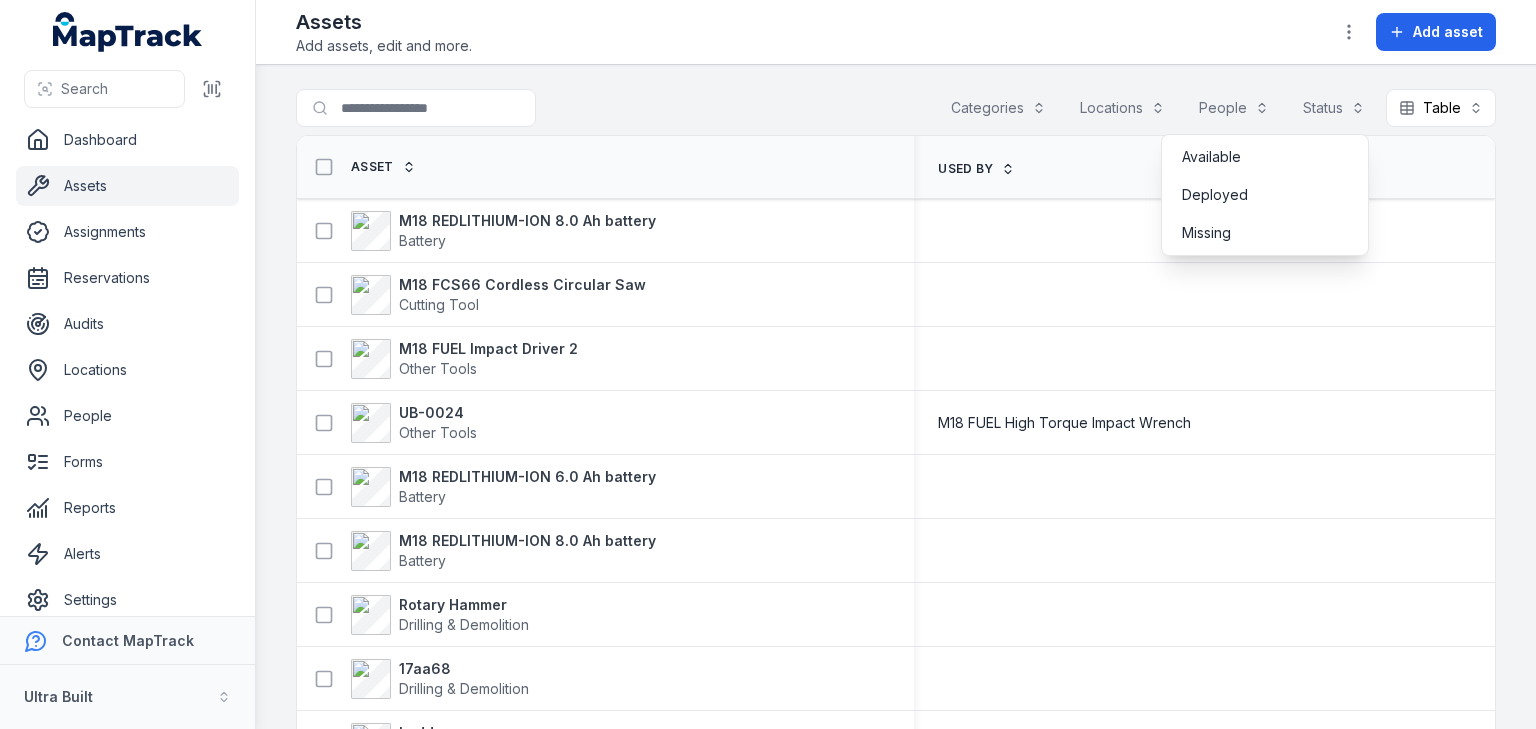 scroll, scrollTop: 0, scrollLeft: 0, axis: both 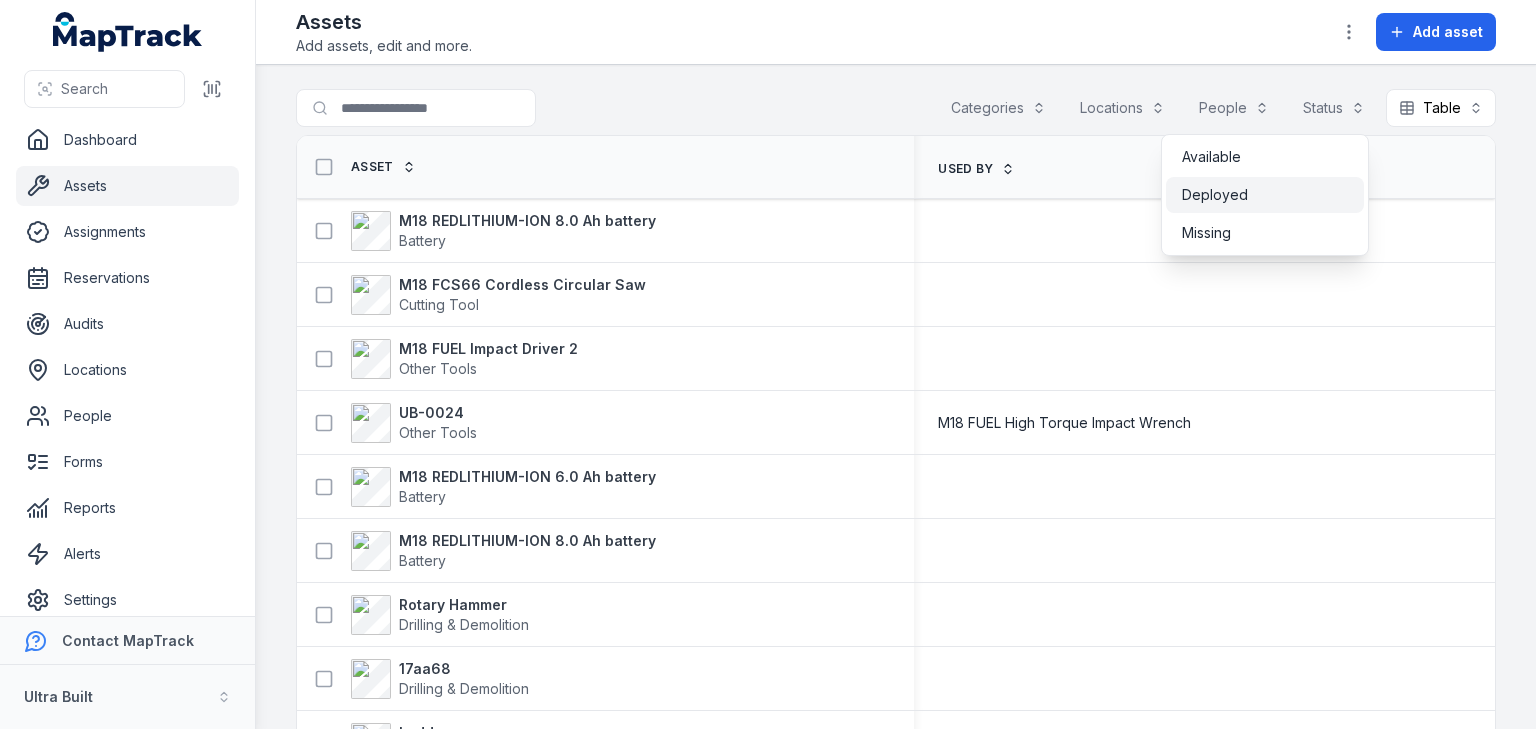 click on "Deployed" at bounding box center (1215, 195) 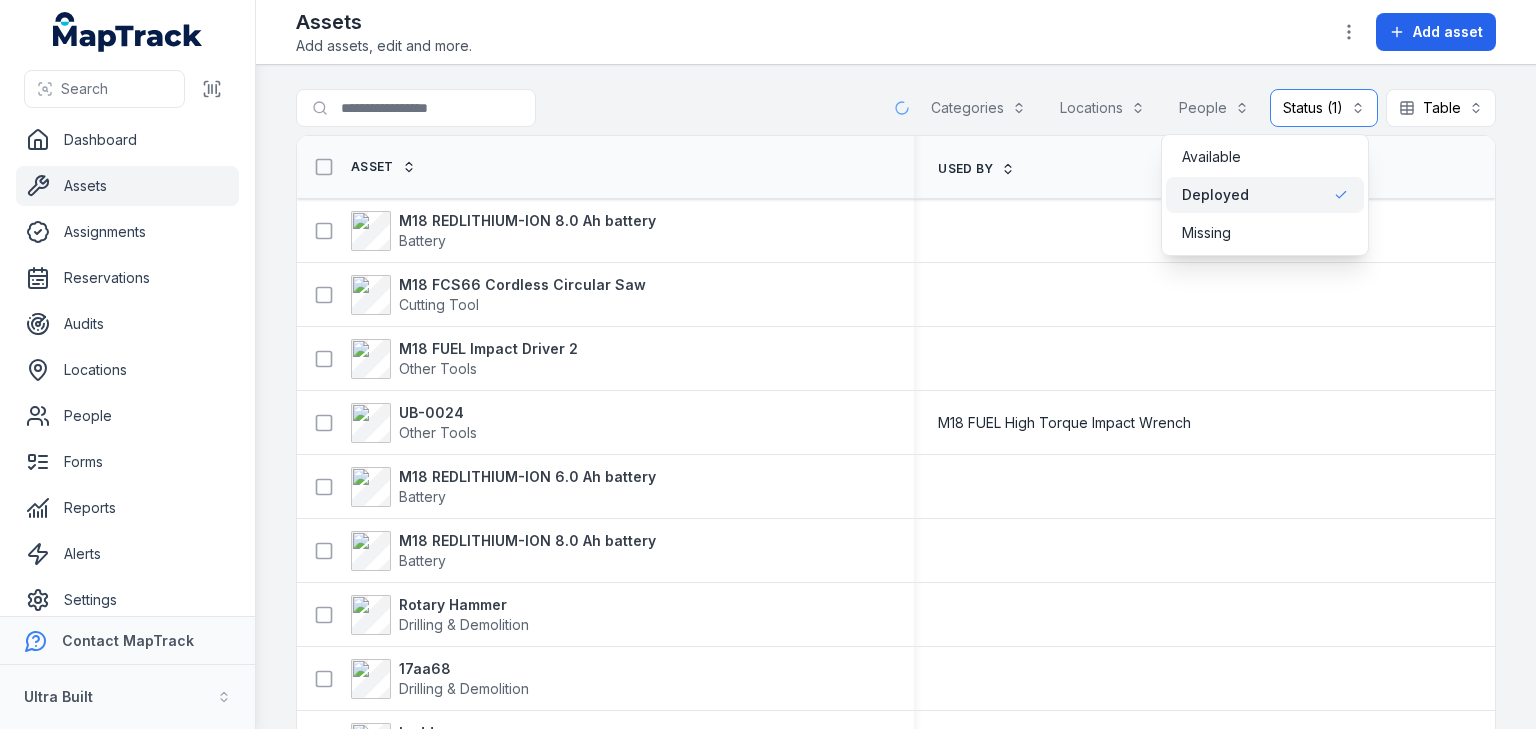 click on "Status (1) ********" at bounding box center (1324, 108) 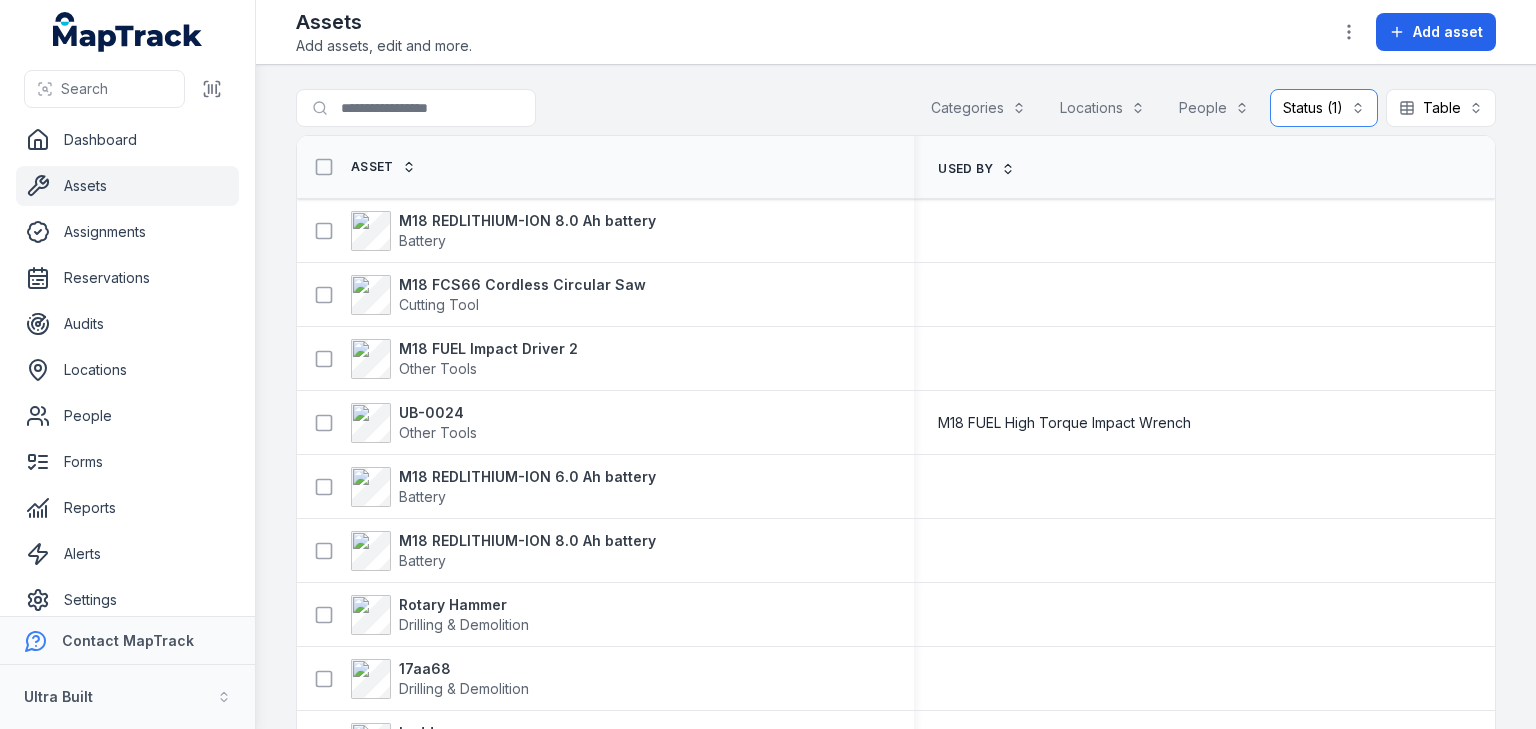 click on "Status (1) ********" at bounding box center (1324, 108) 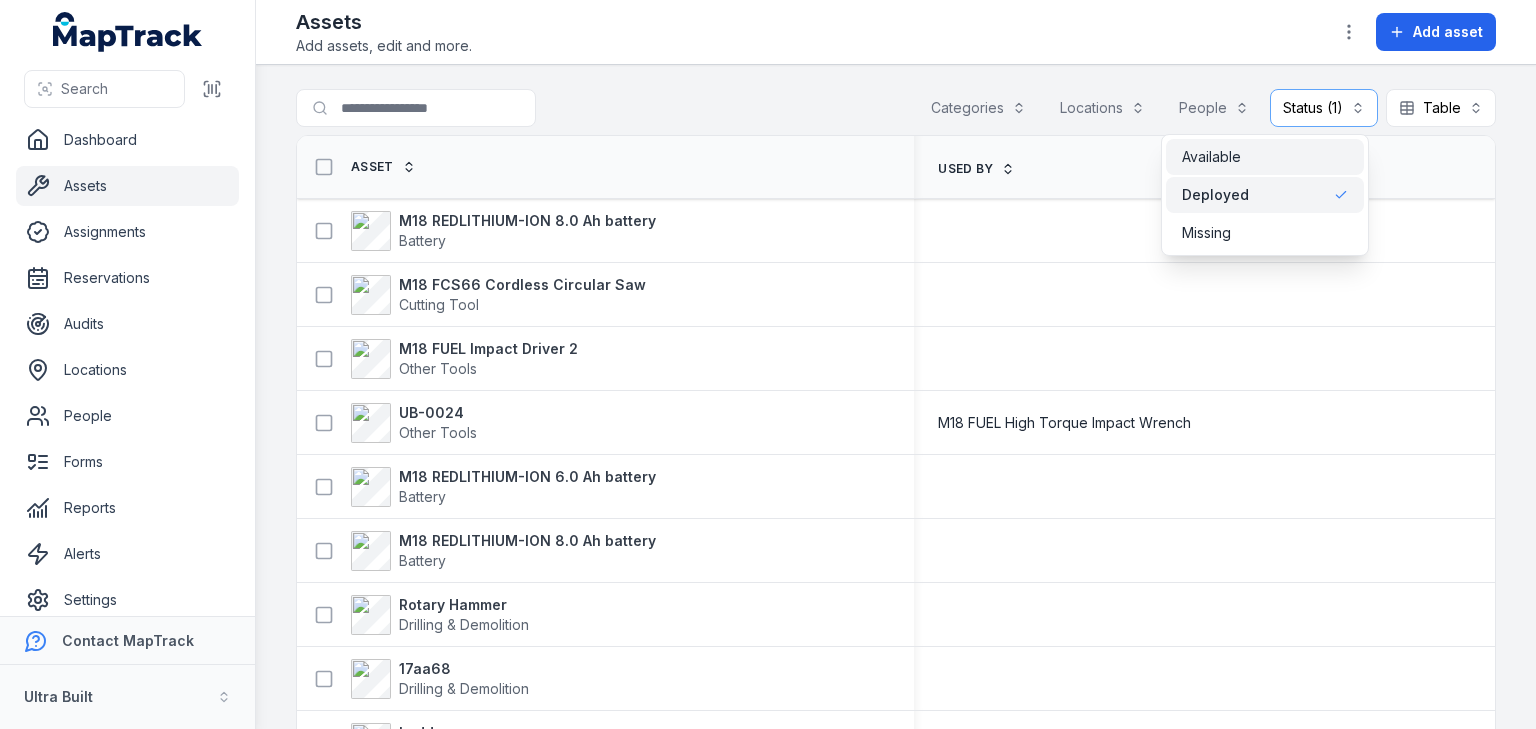 click on "Available" at bounding box center (1265, 157) 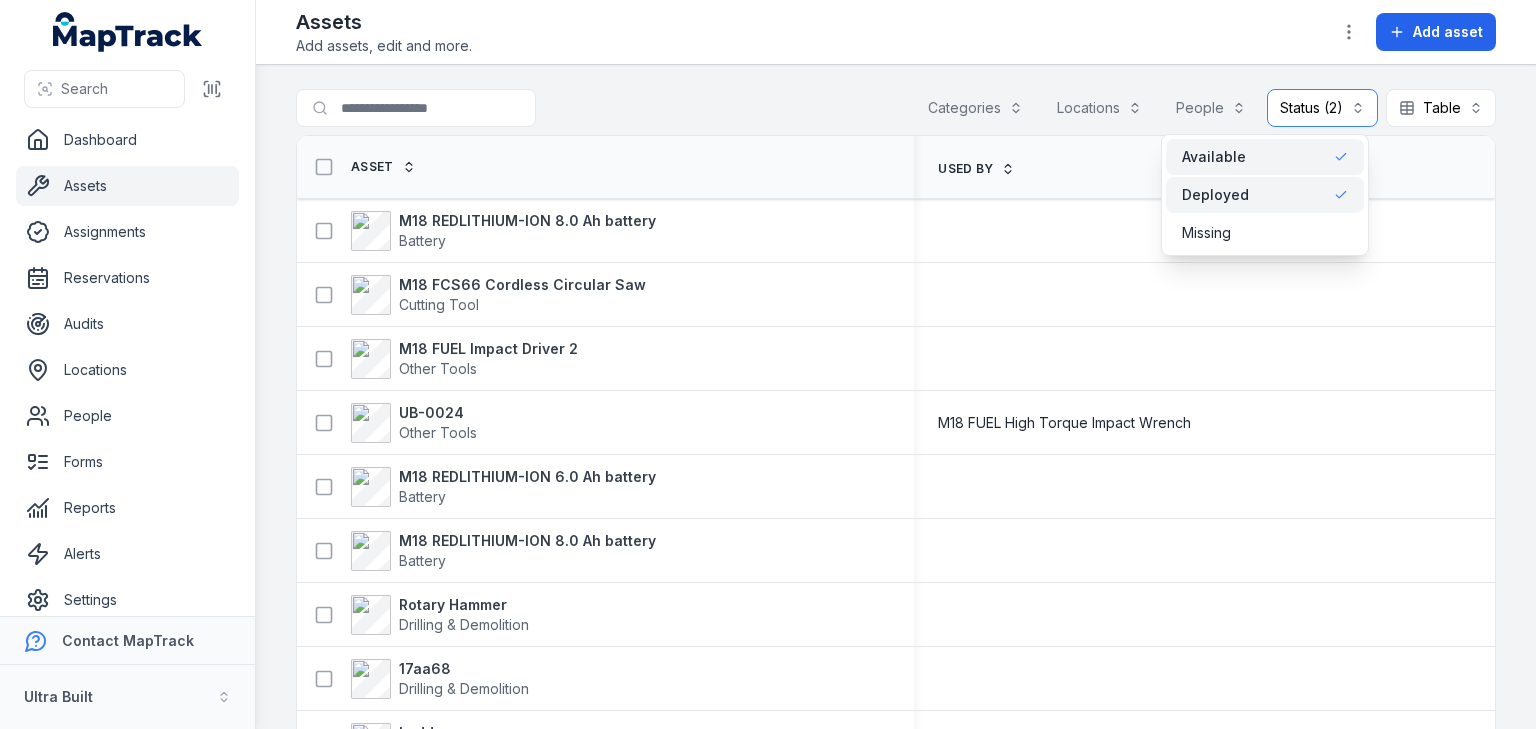 click on "**********" at bounding box center (1322, 108) 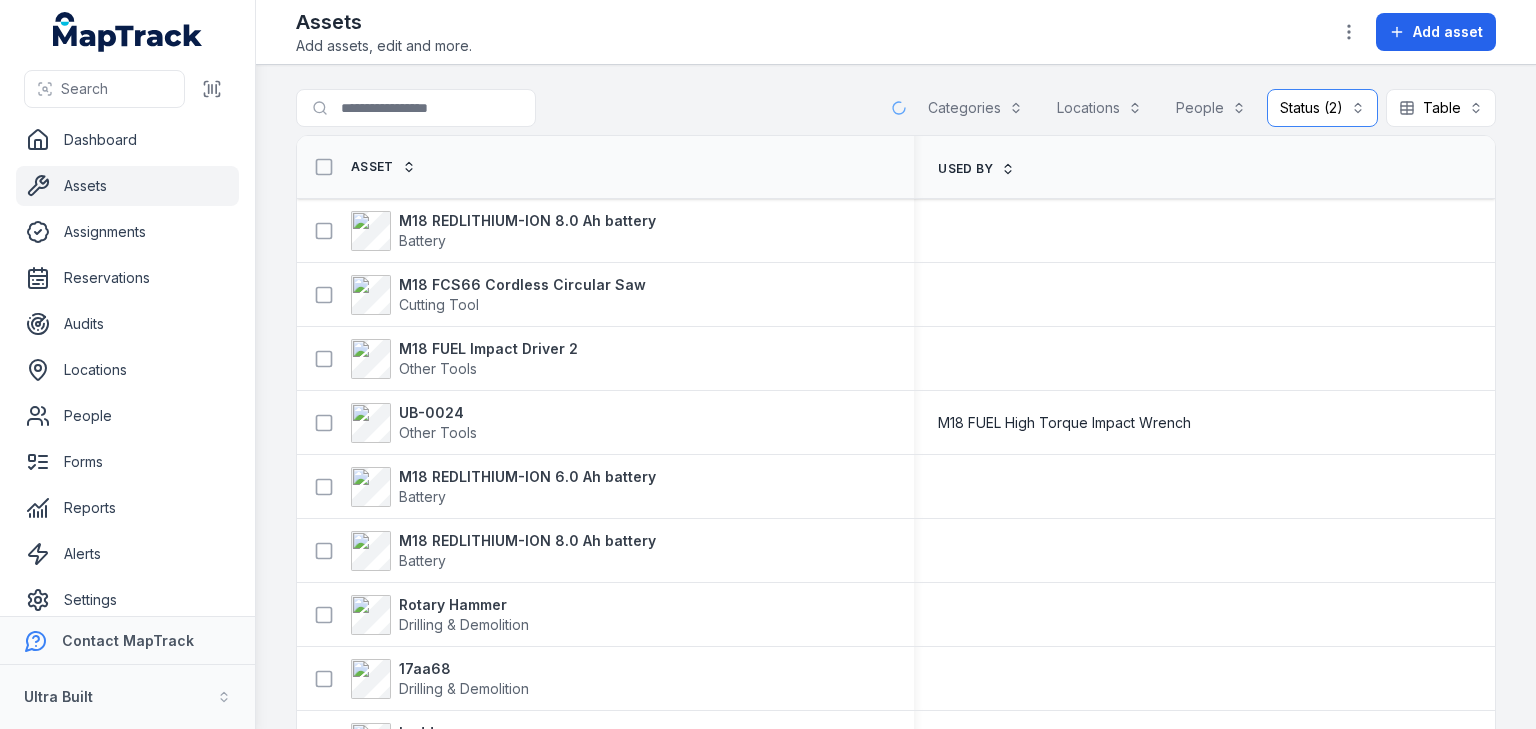 click on "**********" at bounding box center (1322, 108) 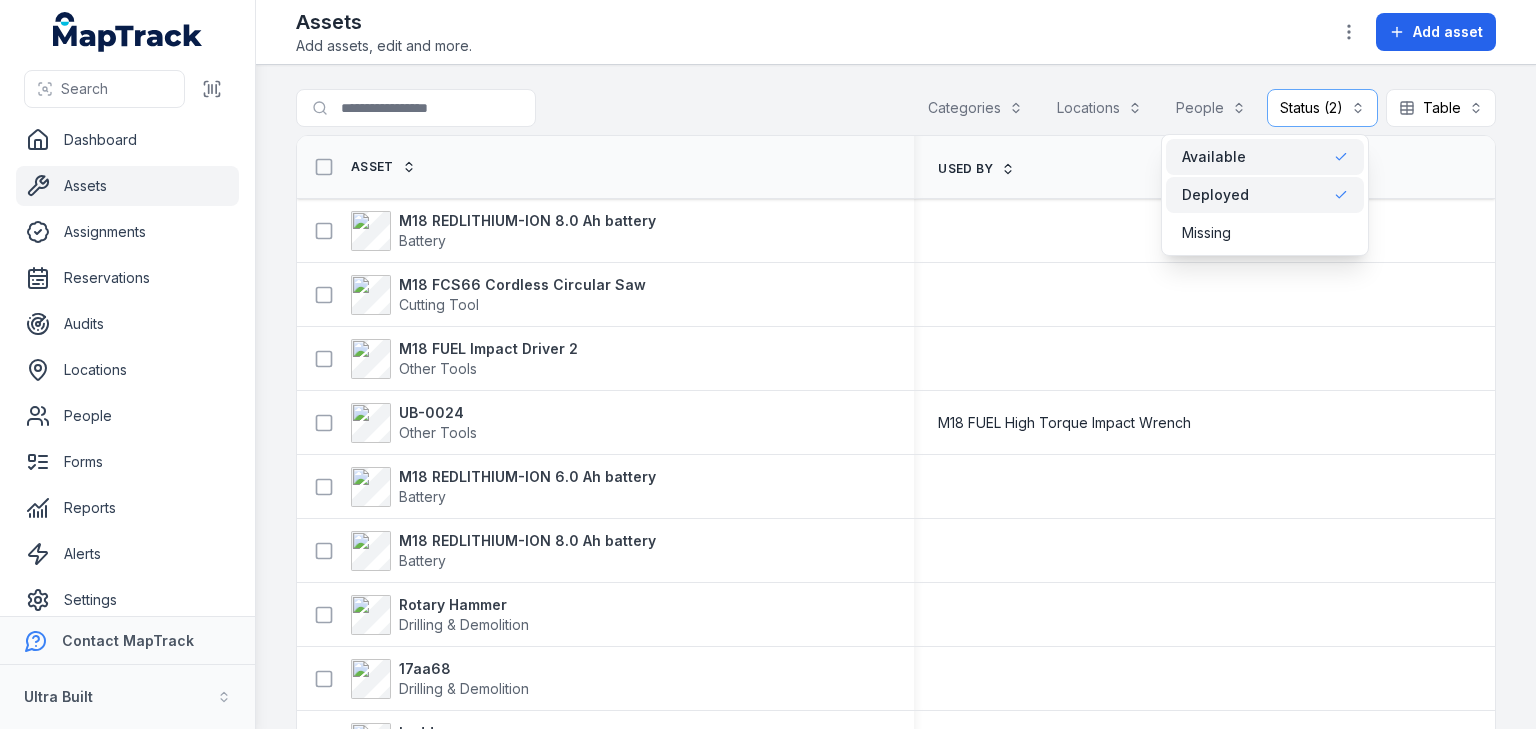 click on "**********" at bounding box center (896, 397) 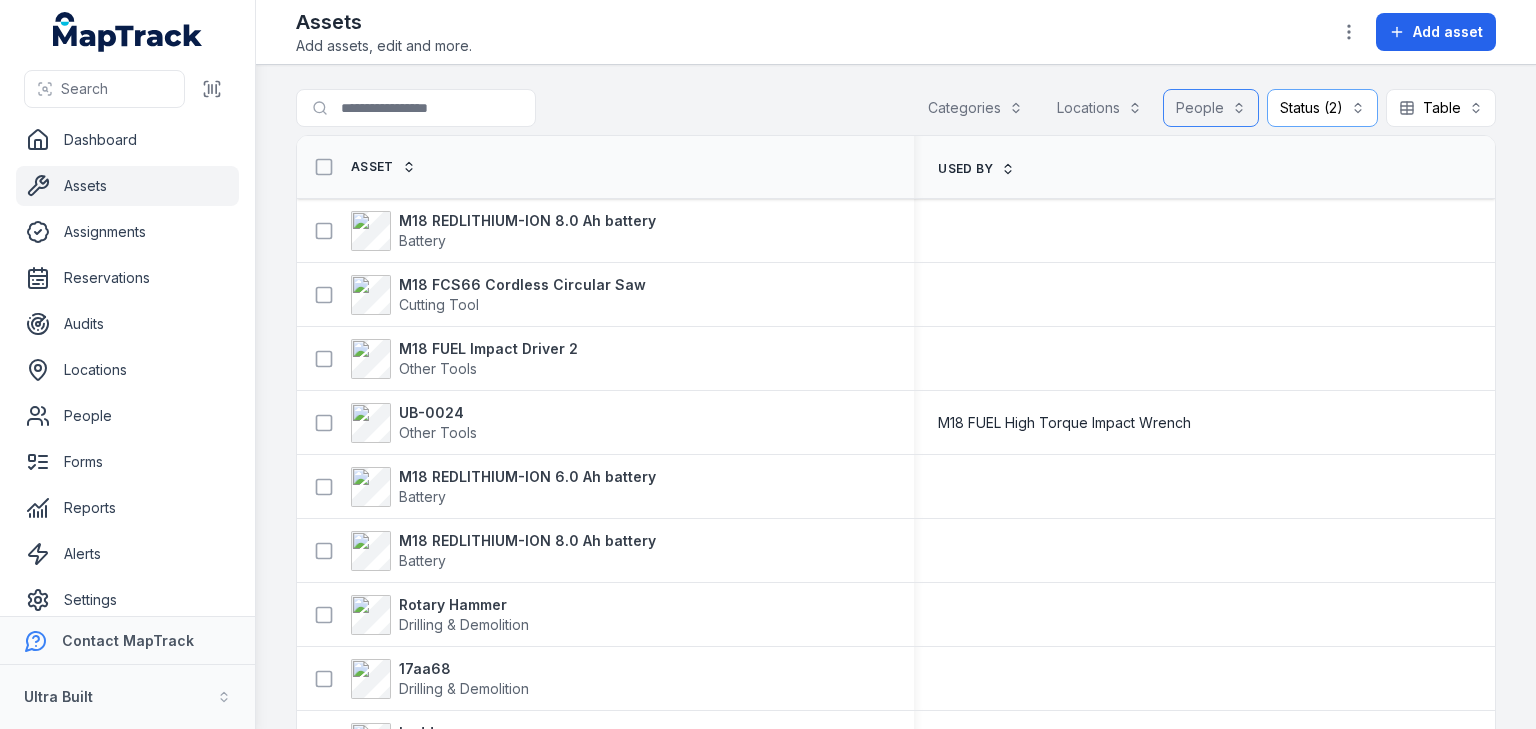 click on "People" at bounding box center (1211, 108) 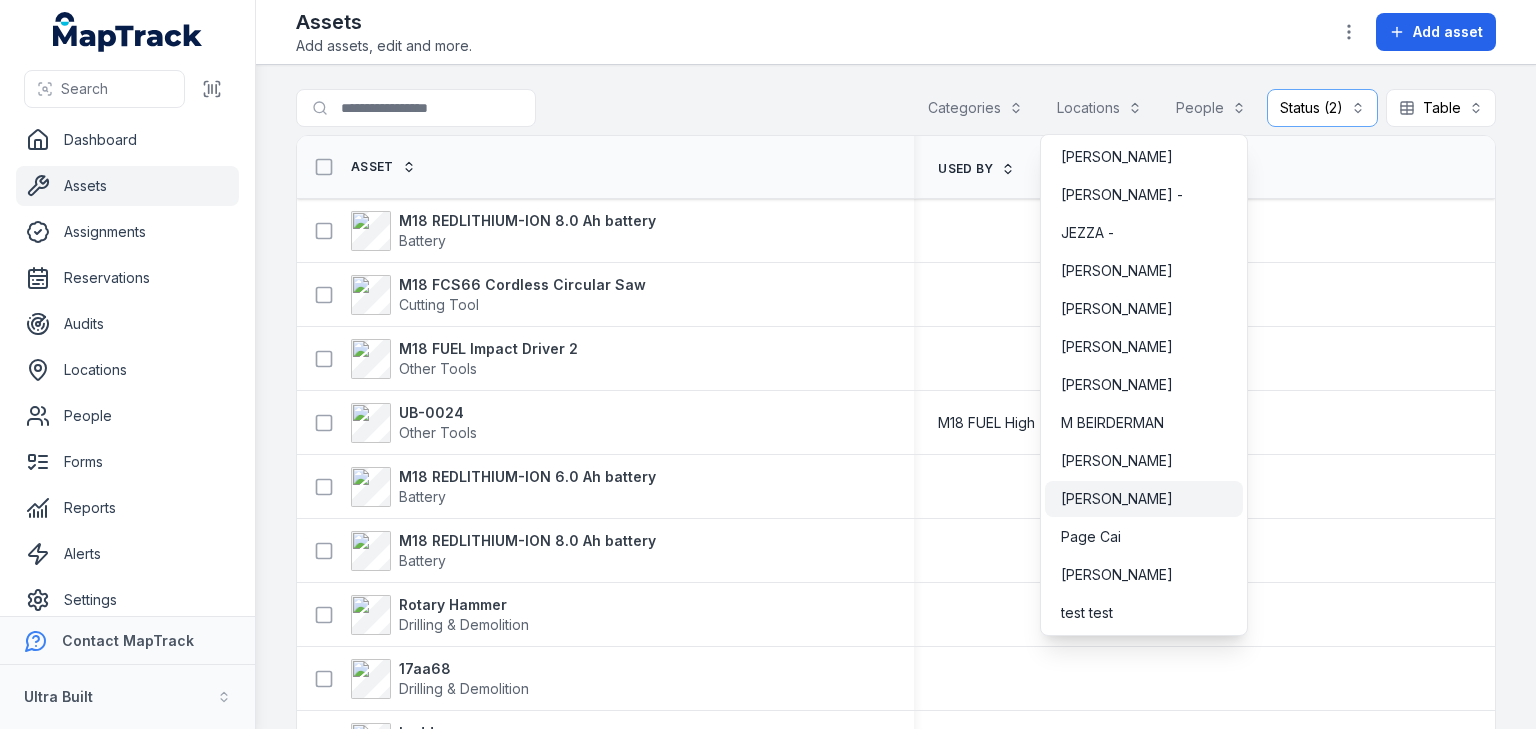 click on "[PERSON_NAME]" at bounding box center [1117, 499] 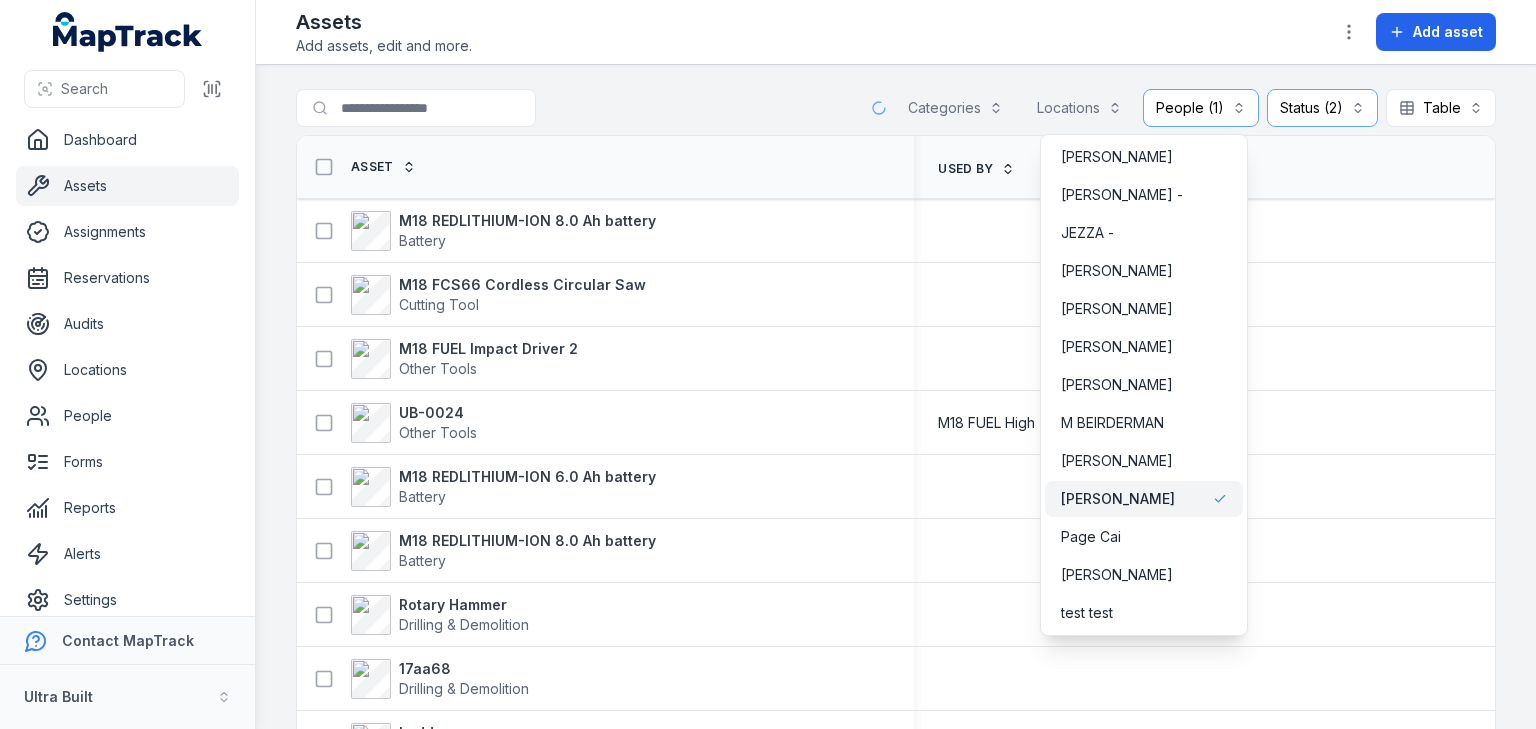 click on "**********" at bounding box center (896, 397) 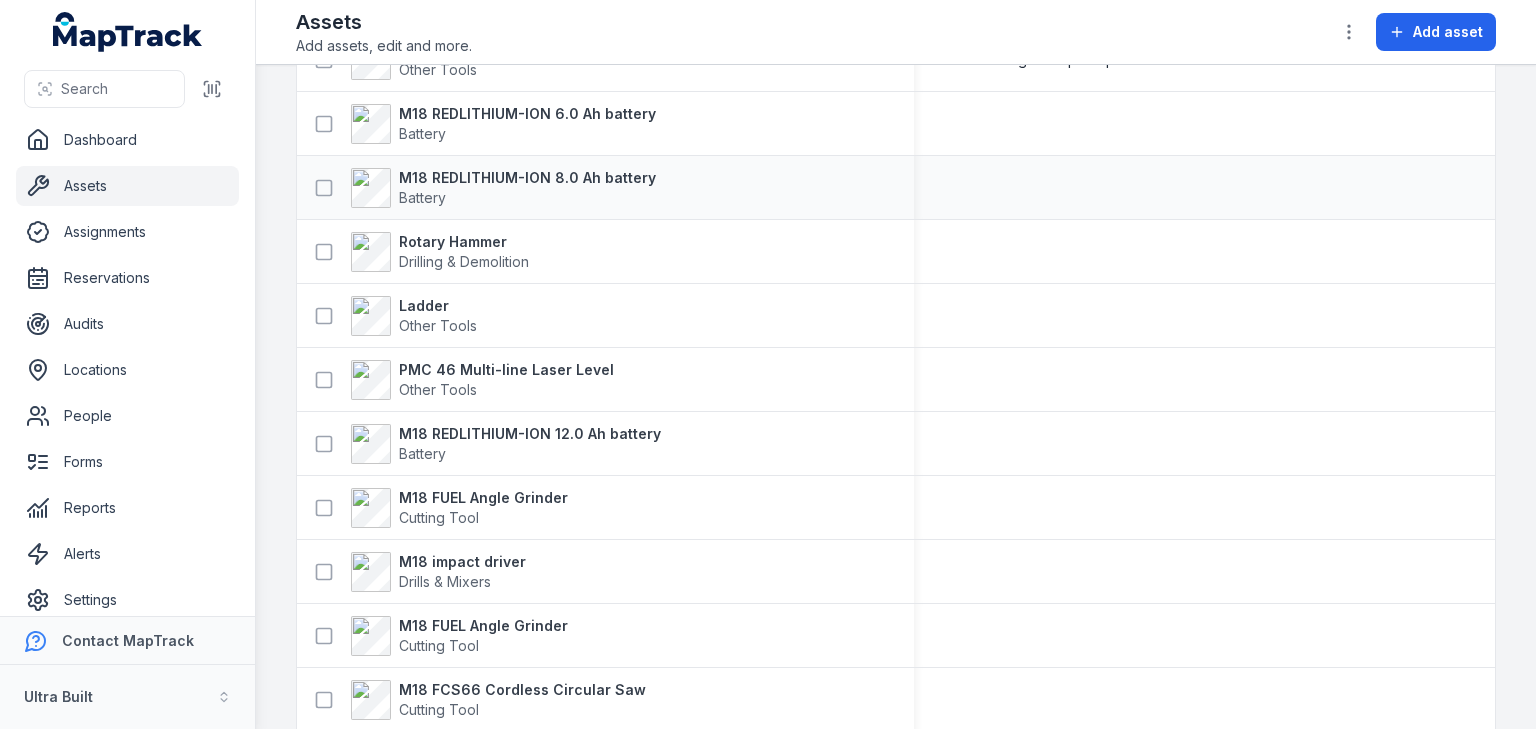 scroll, scrollTop: 160, scrollLeft: 0, axis: vertical 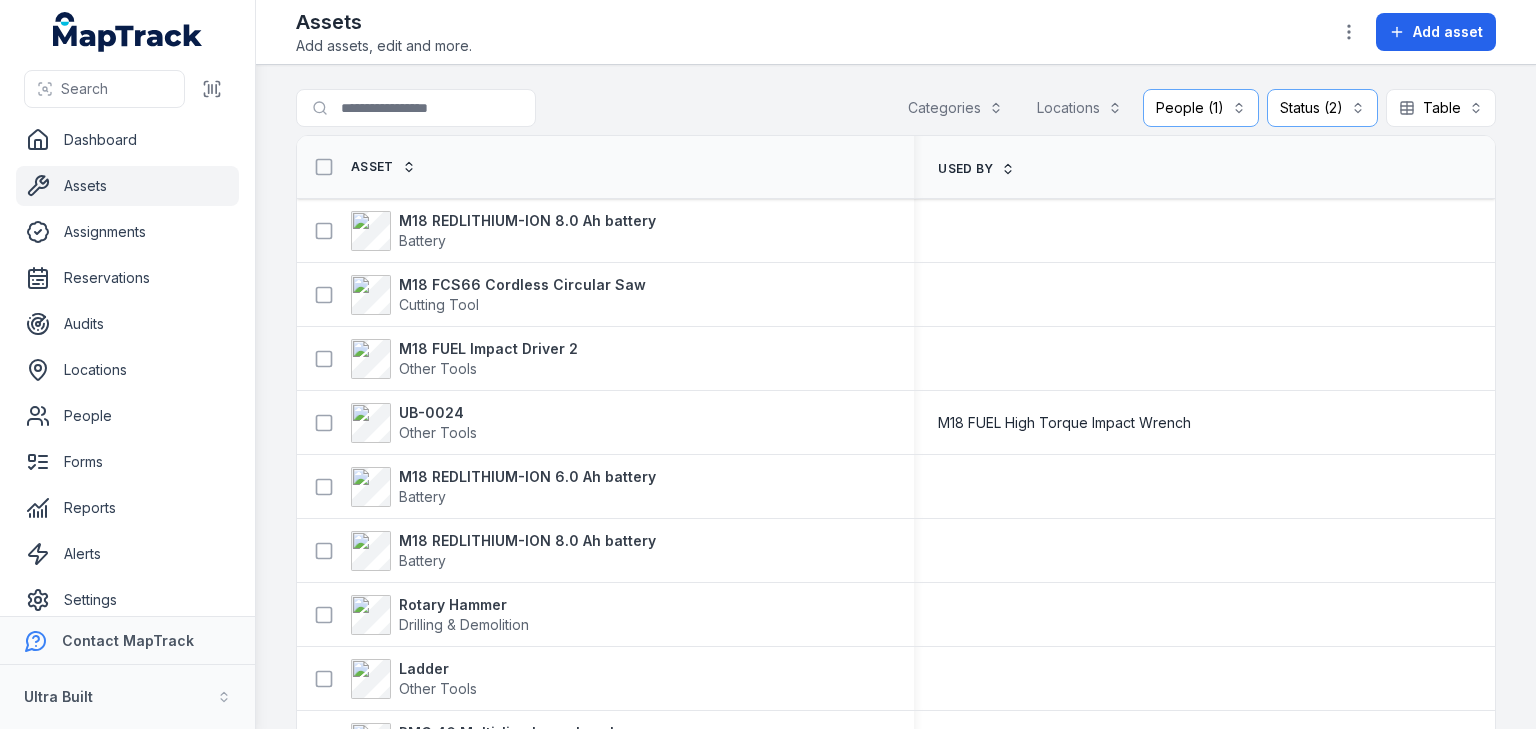 click on "Asset" at bounding box center [605, 167] 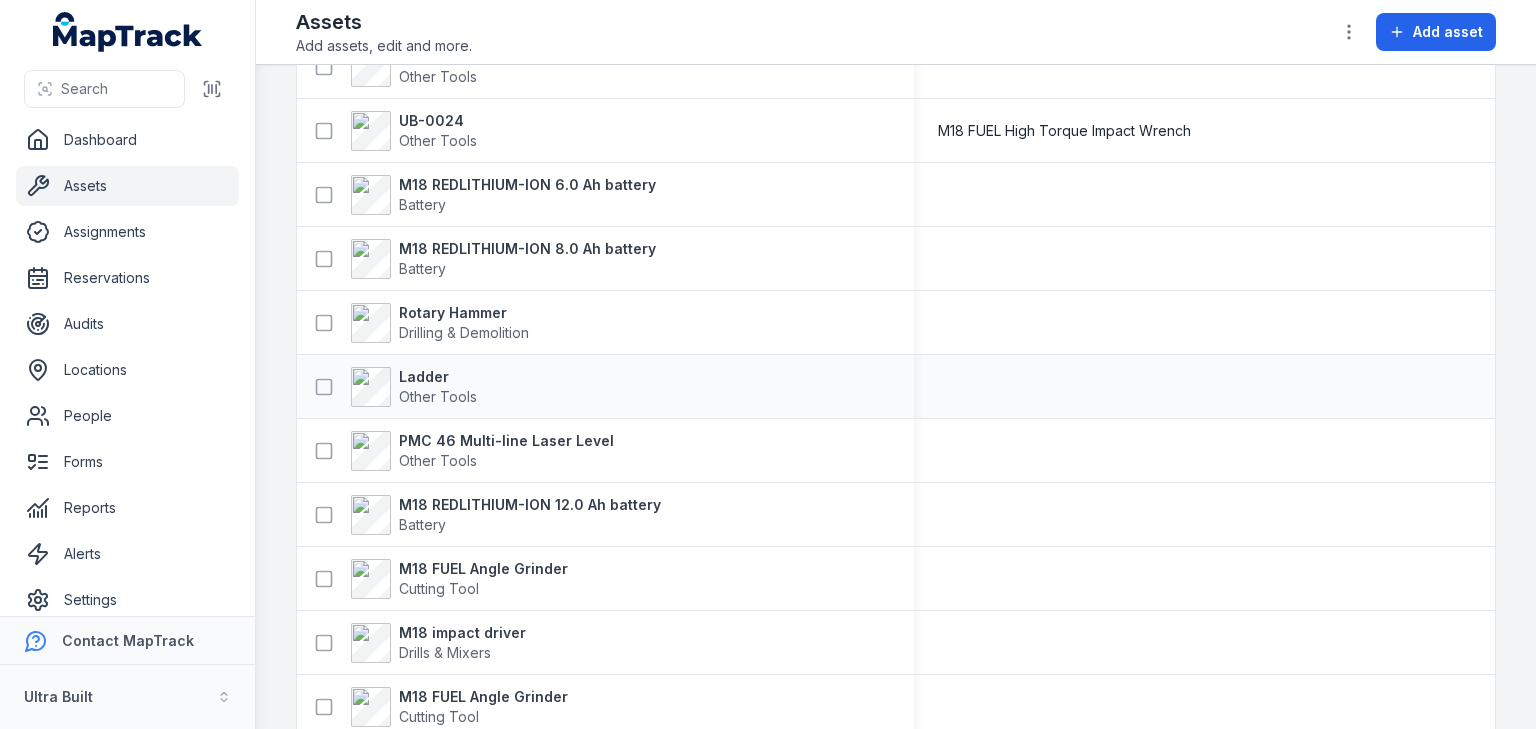 scroll, scrollTop: 320, scrollLeft: 0, axis: vertical 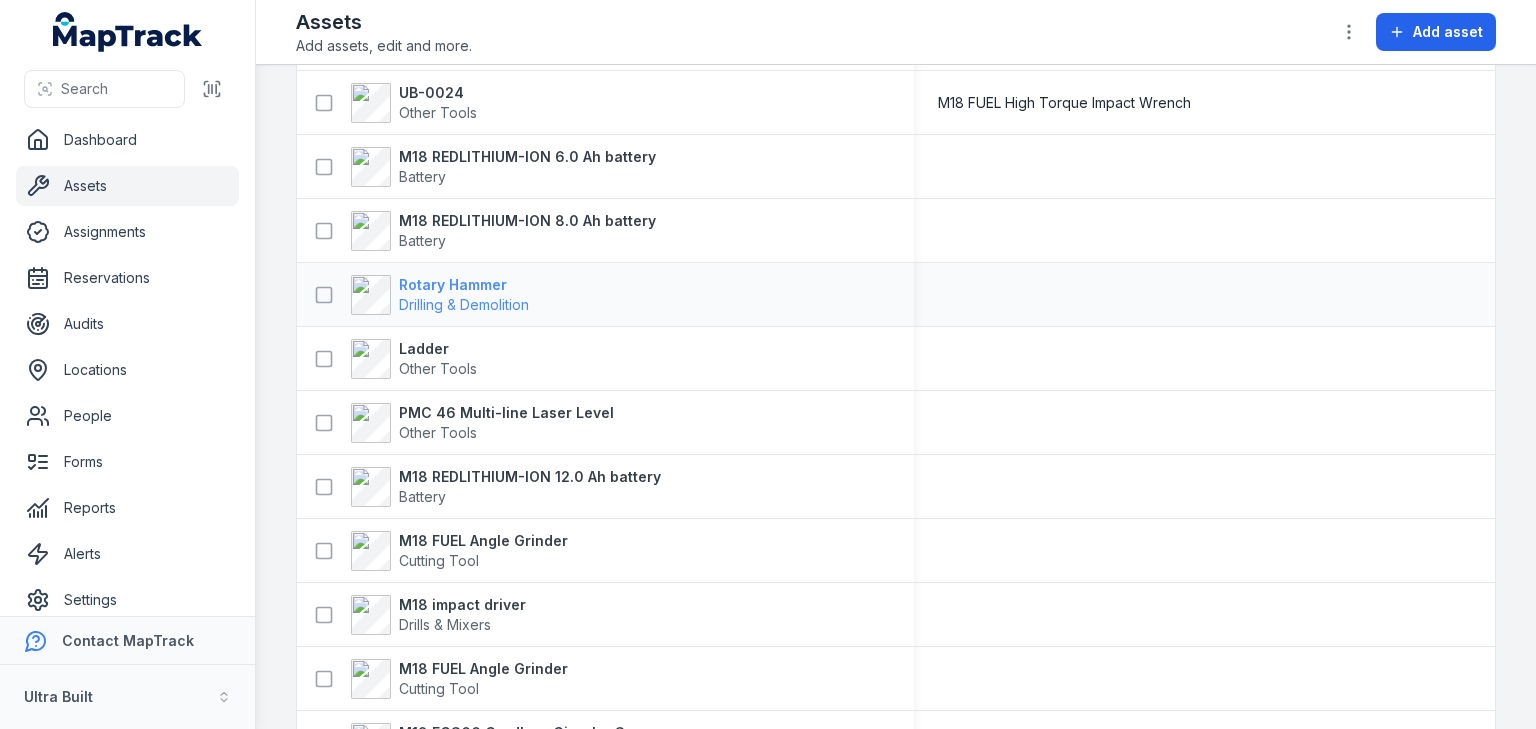 click on "Rotary Hammer" at bounding box center [464, 285] 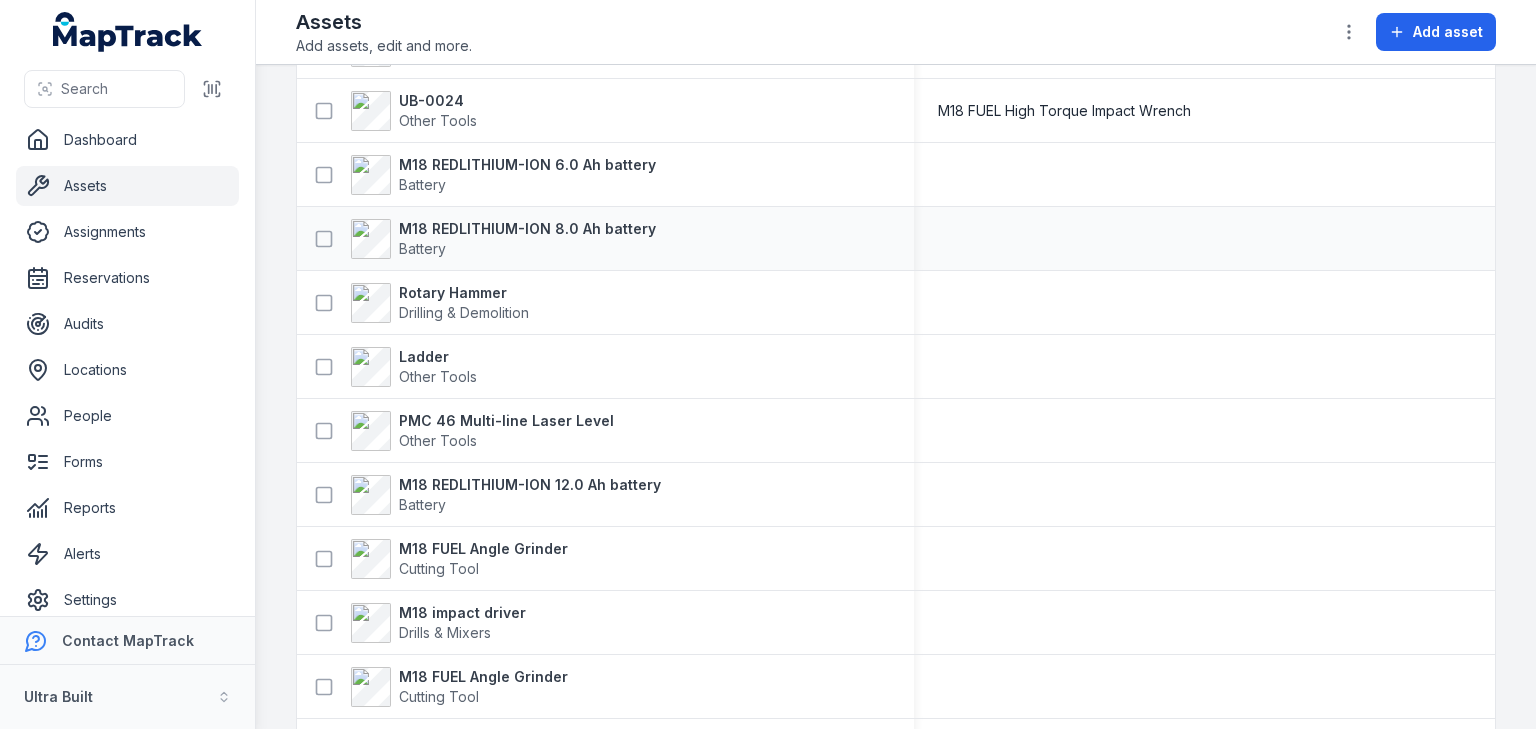scroll, scrollTop: 160, scrollLeft: 0, axis: vertical 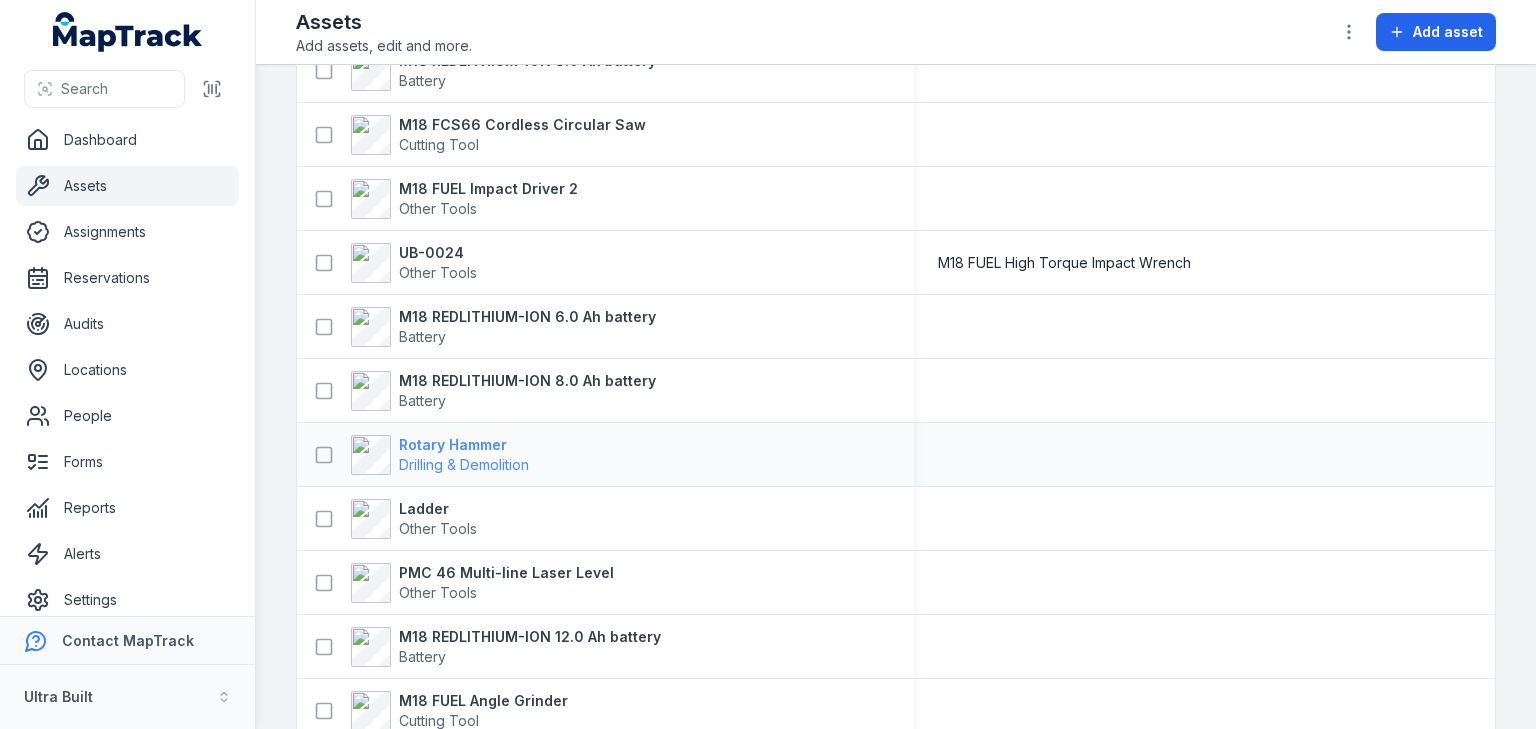 click on "Rotary Hammer" at bounding box center (464, 445) 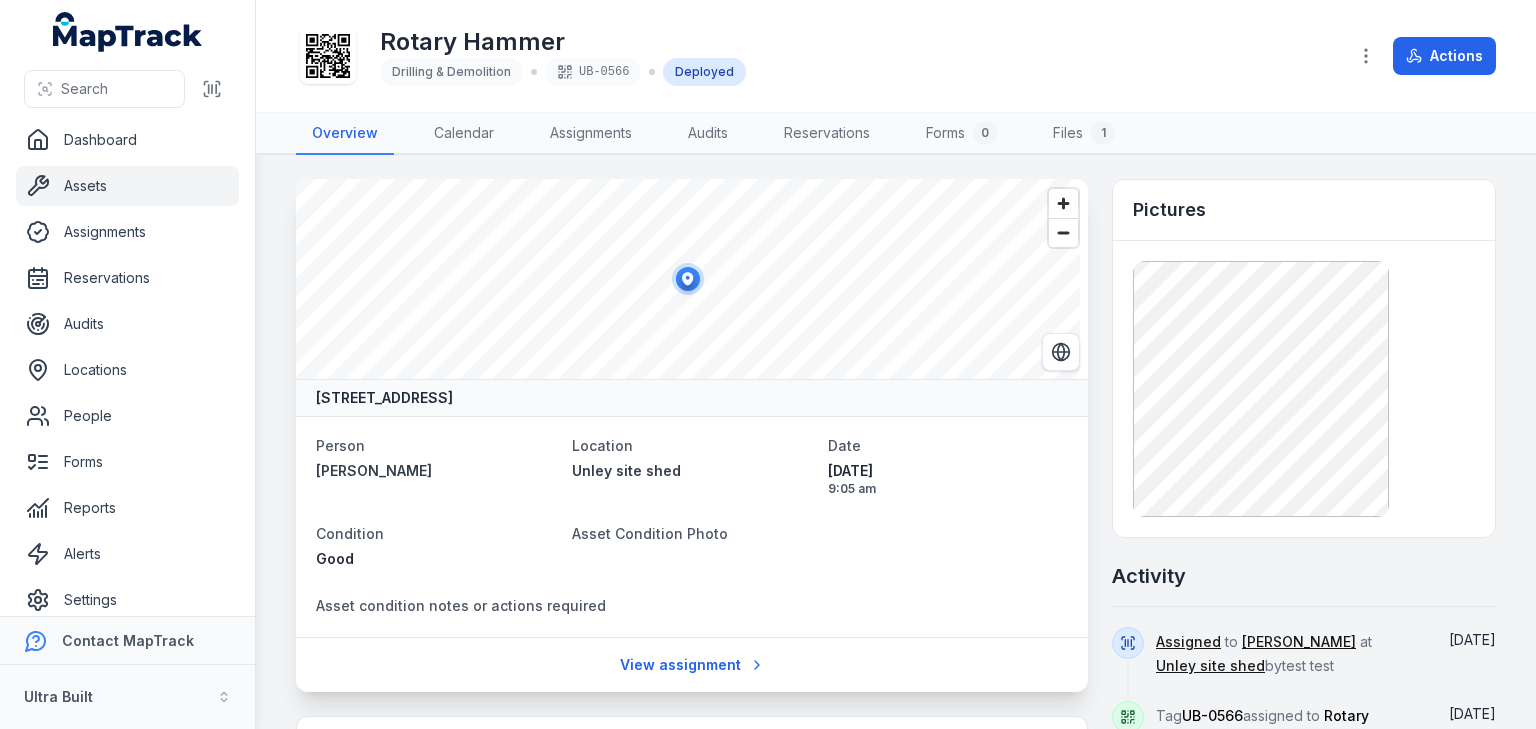 click on "Assets" at bounding box center (127, 186) 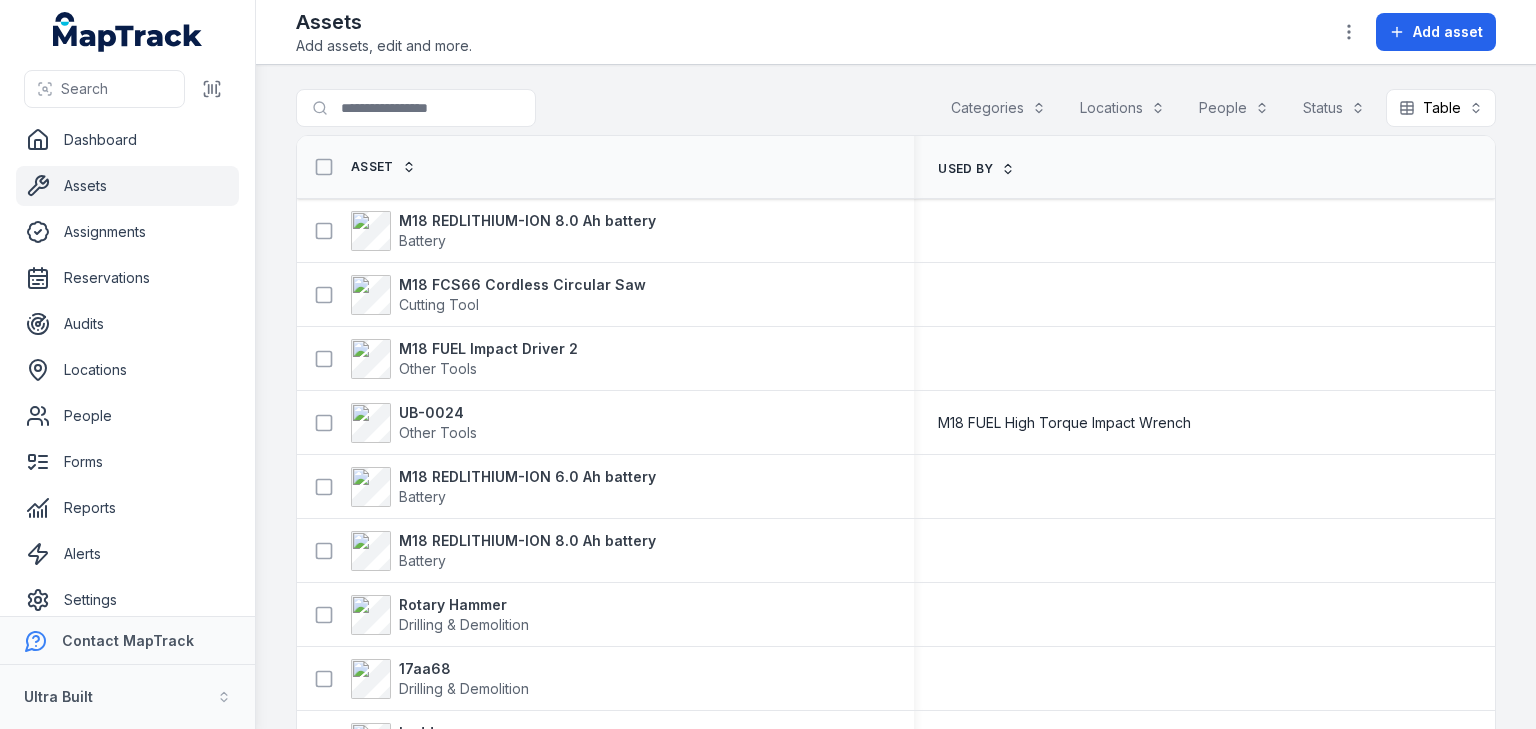 scroll, scrollTop: 0, scrollLeft: 0, axis: both 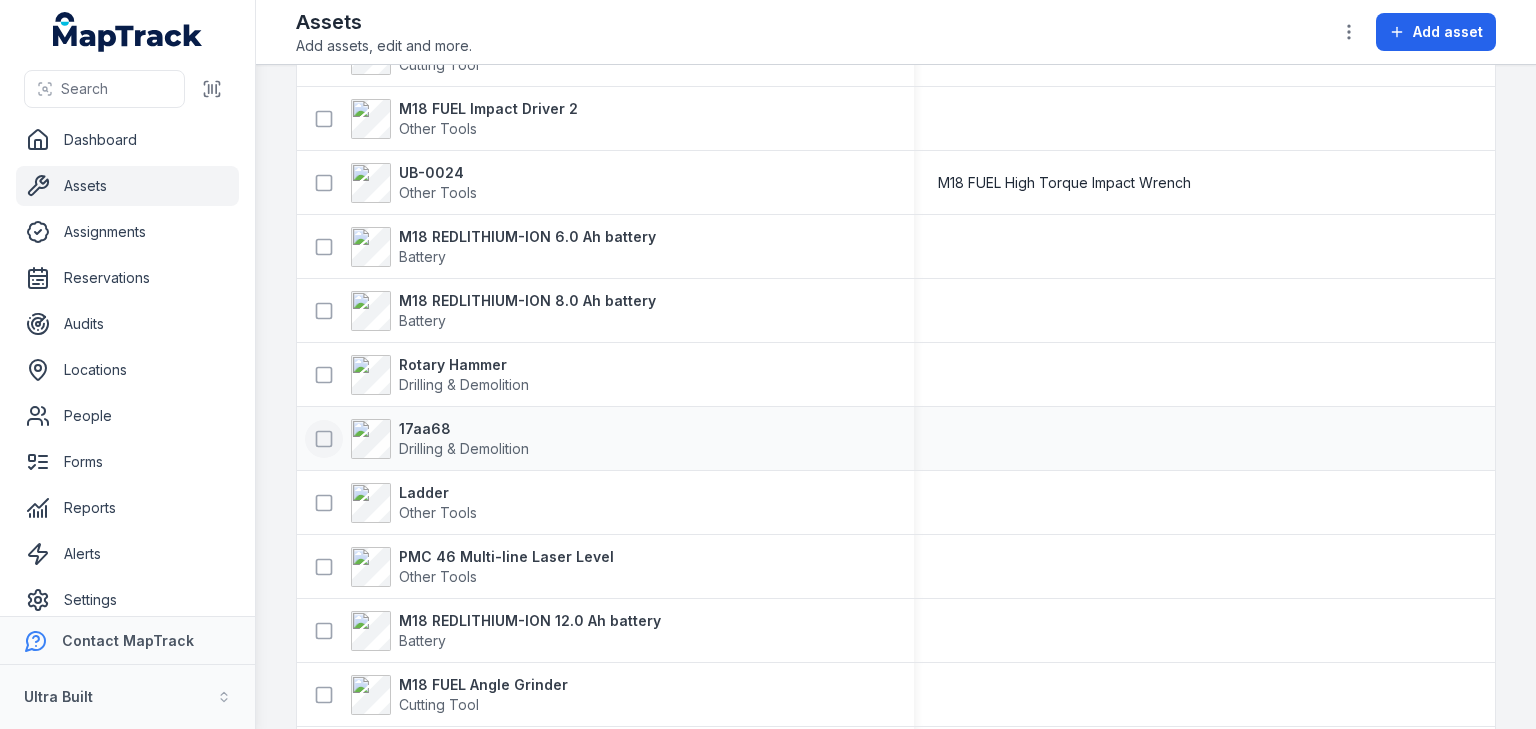 click 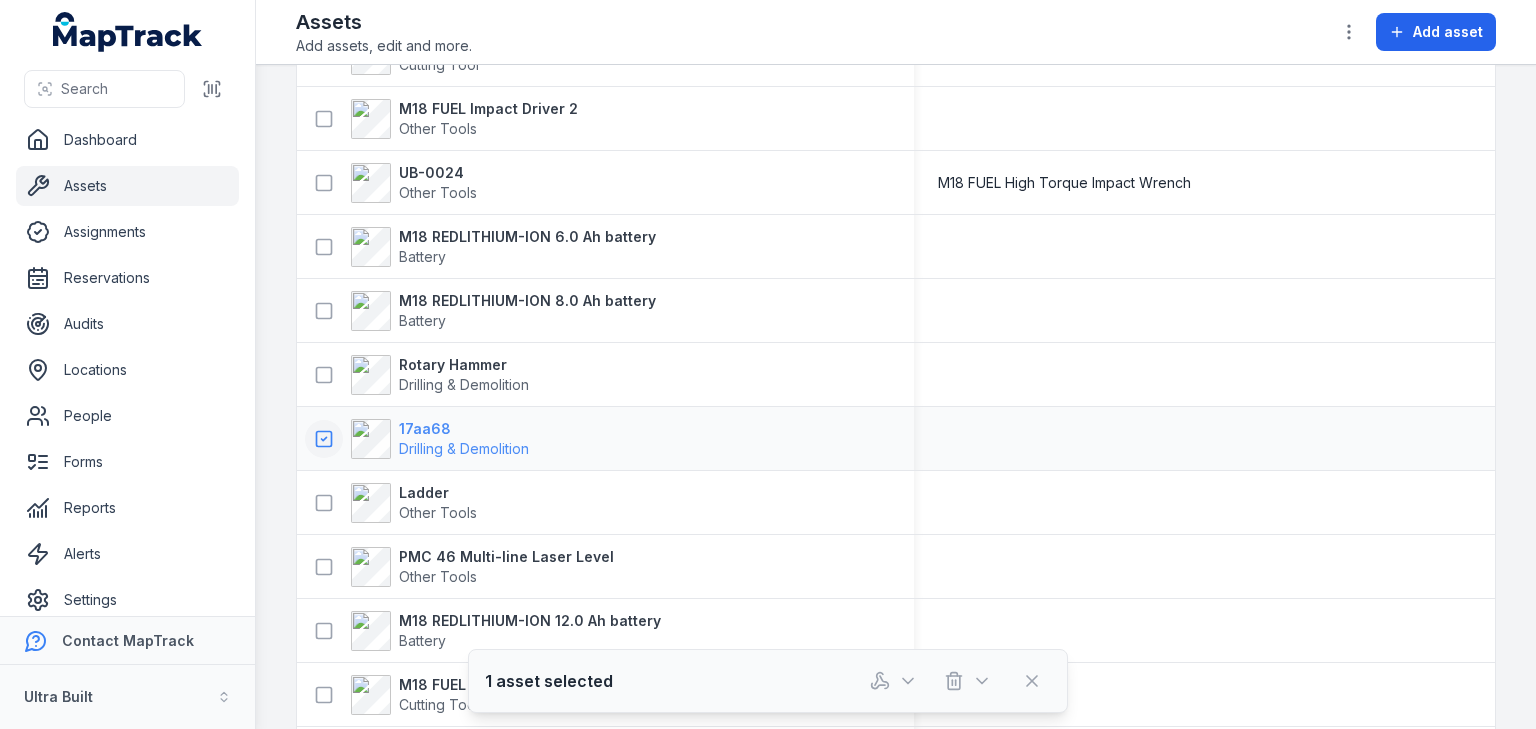 click on "17aa68" at bounding box center [464, 429] 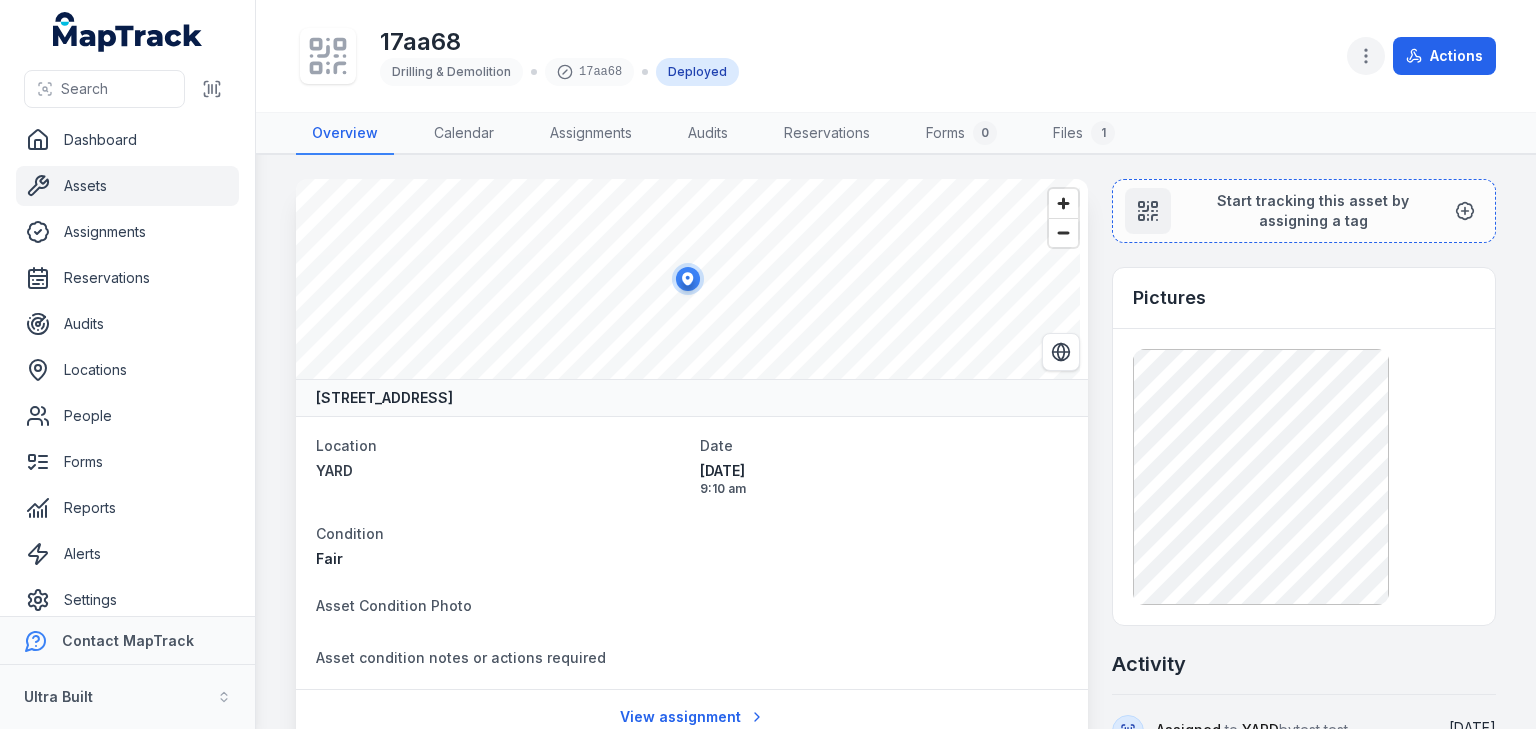 click 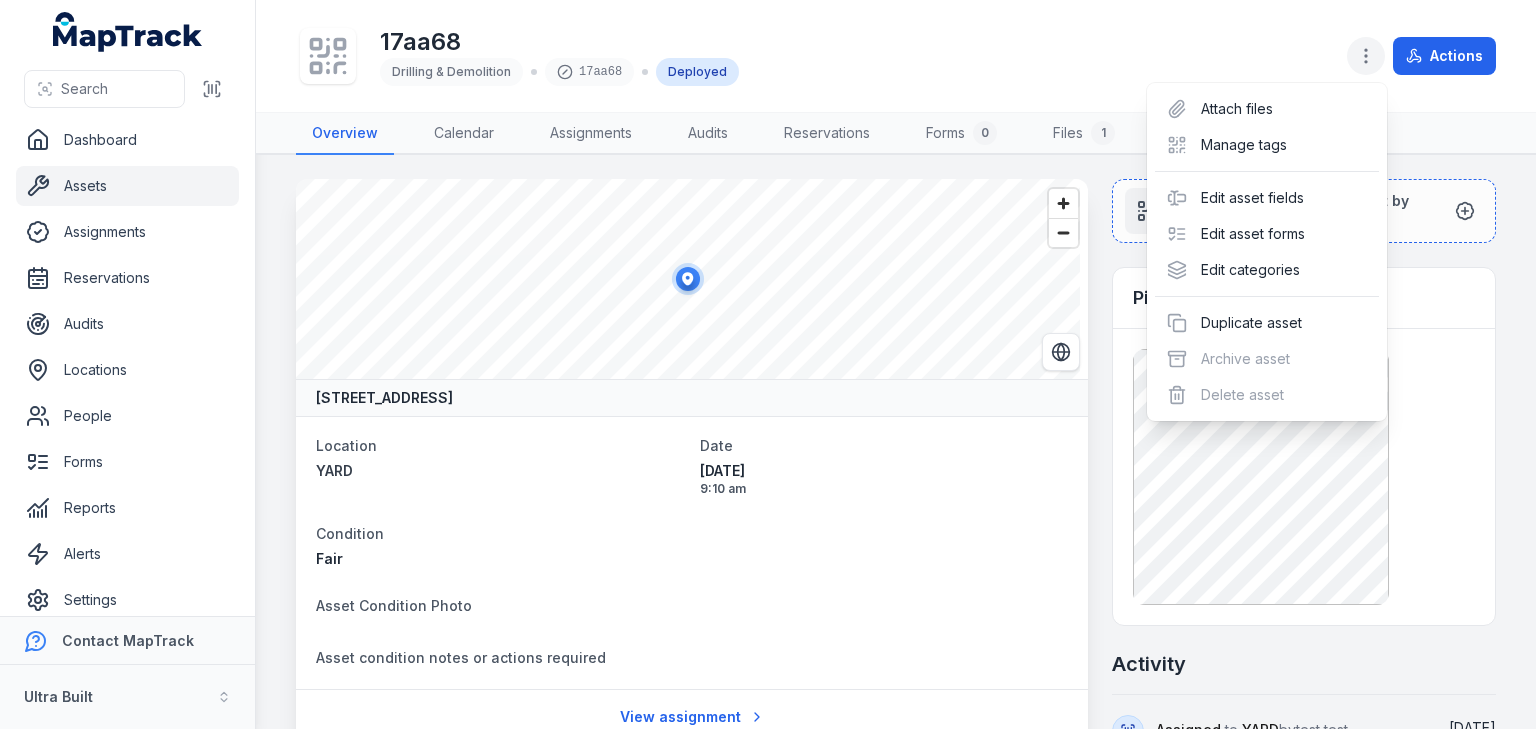 click 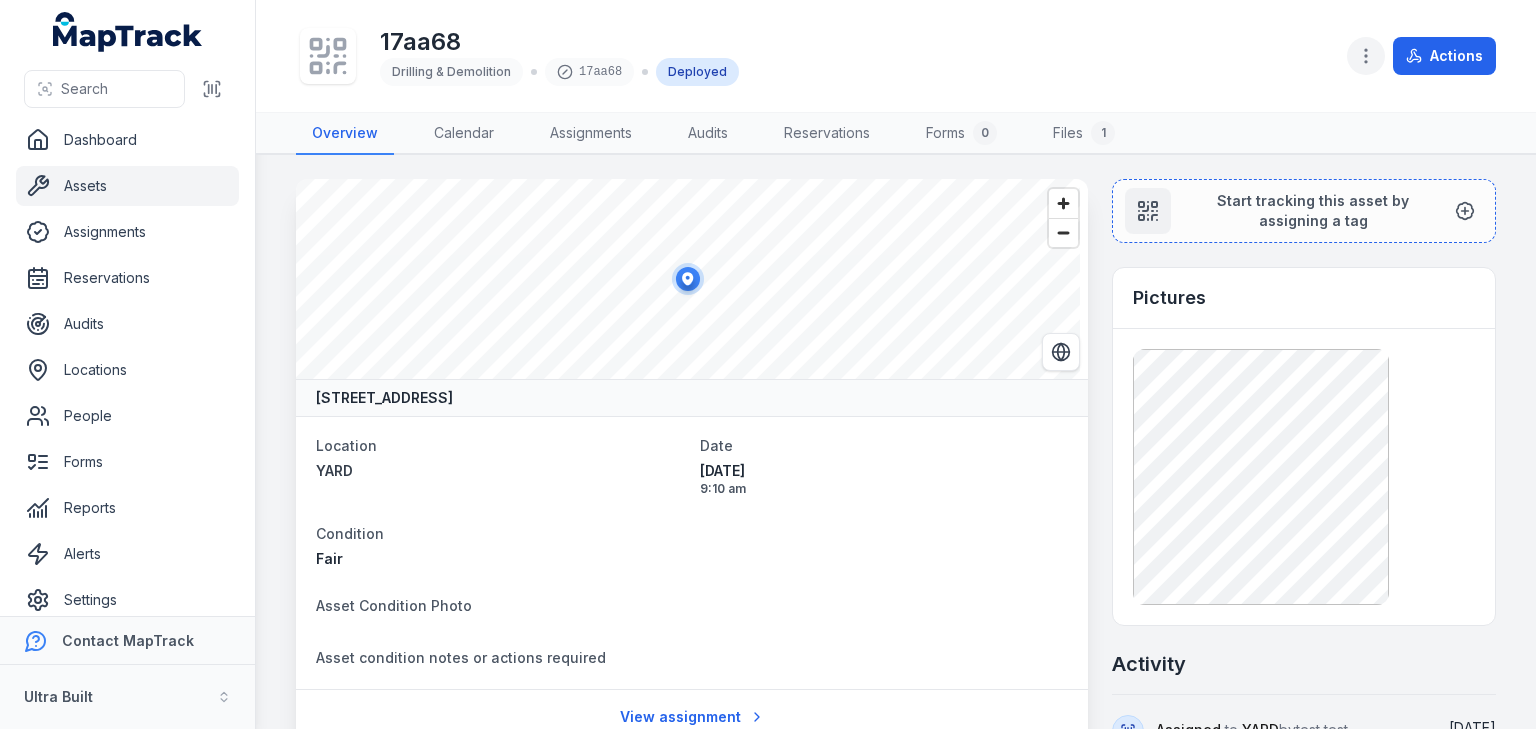 click 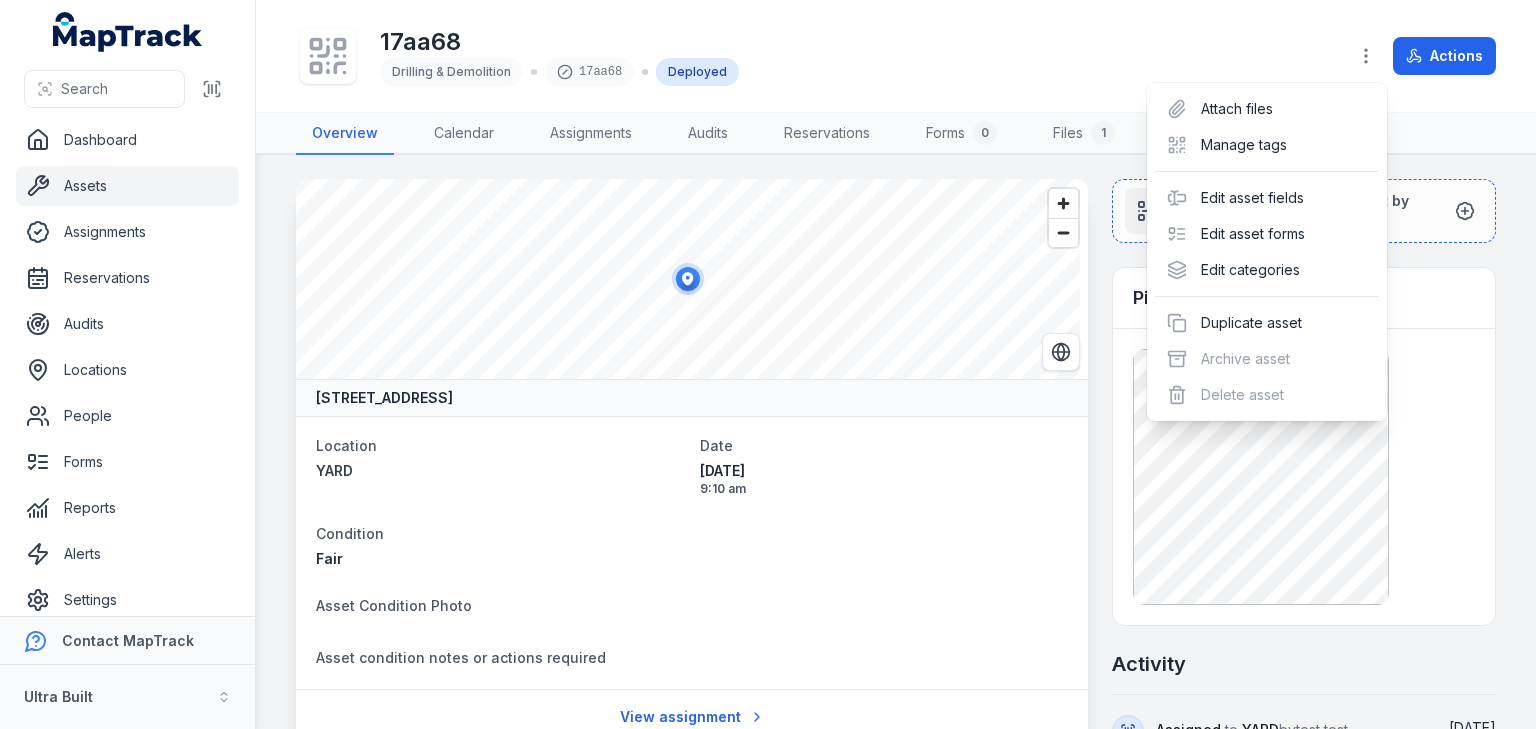 click on "17aa68 Drilling & Demolition 17aa68 Deployed Actions" at bounding box center (896, 56) 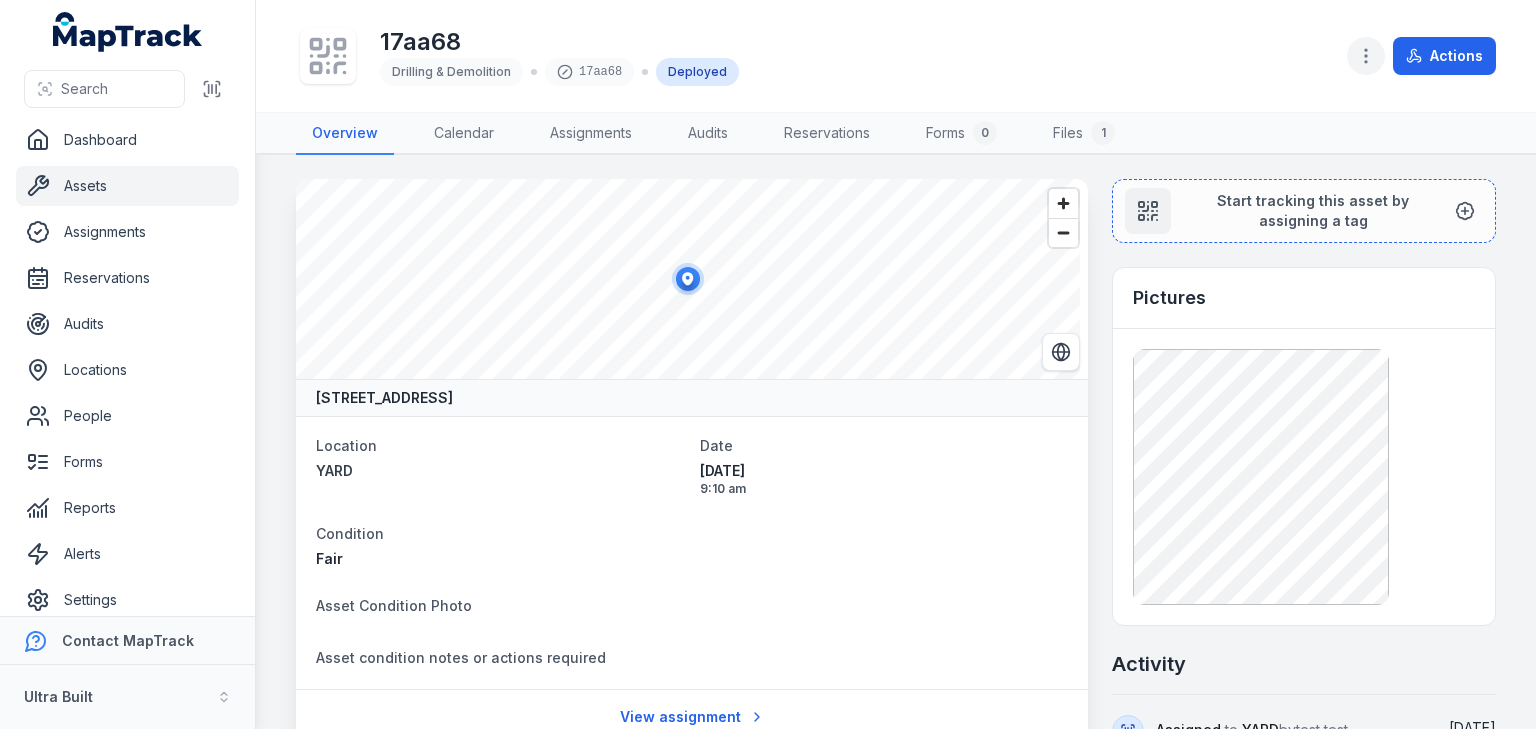 click 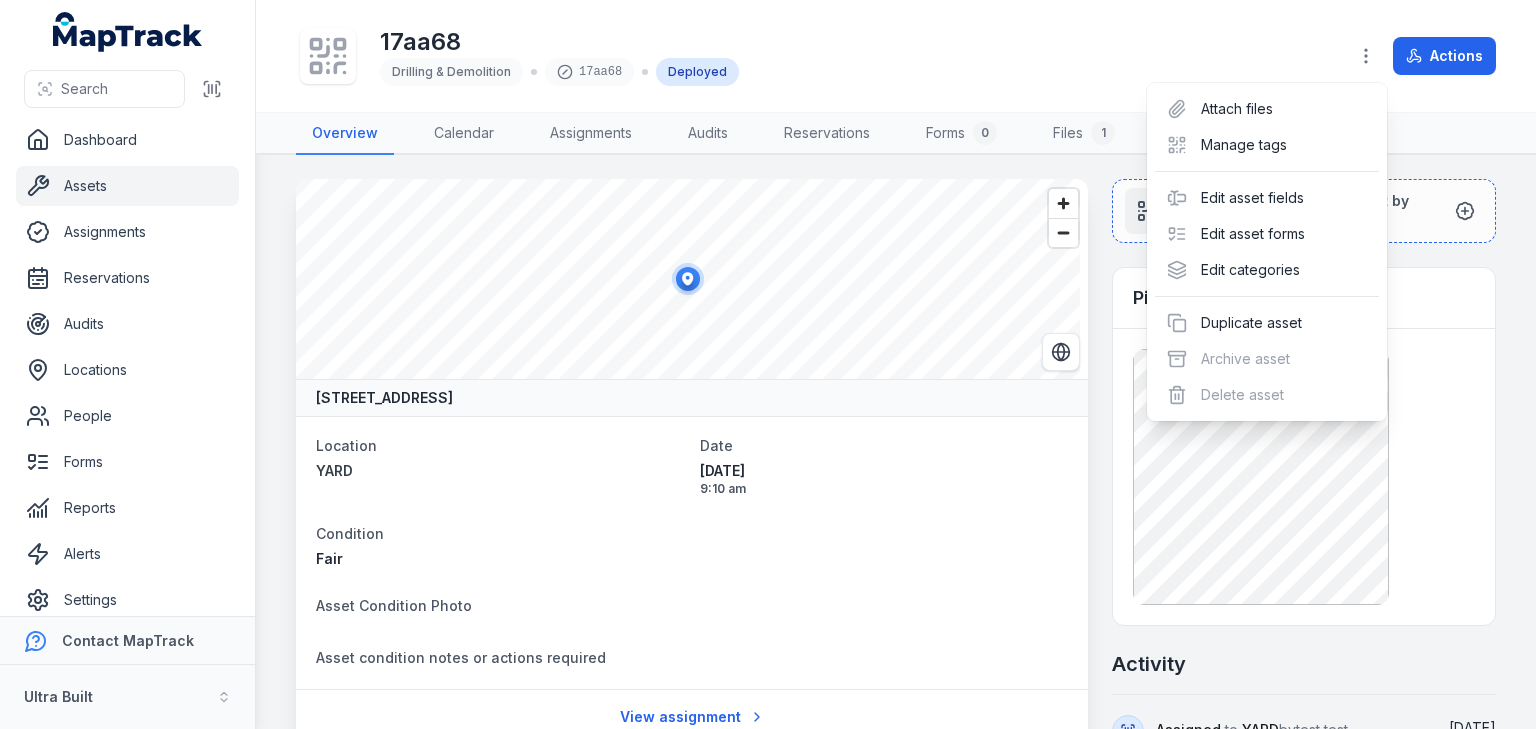 click on "Actions" at bounding box center (1421, 56) 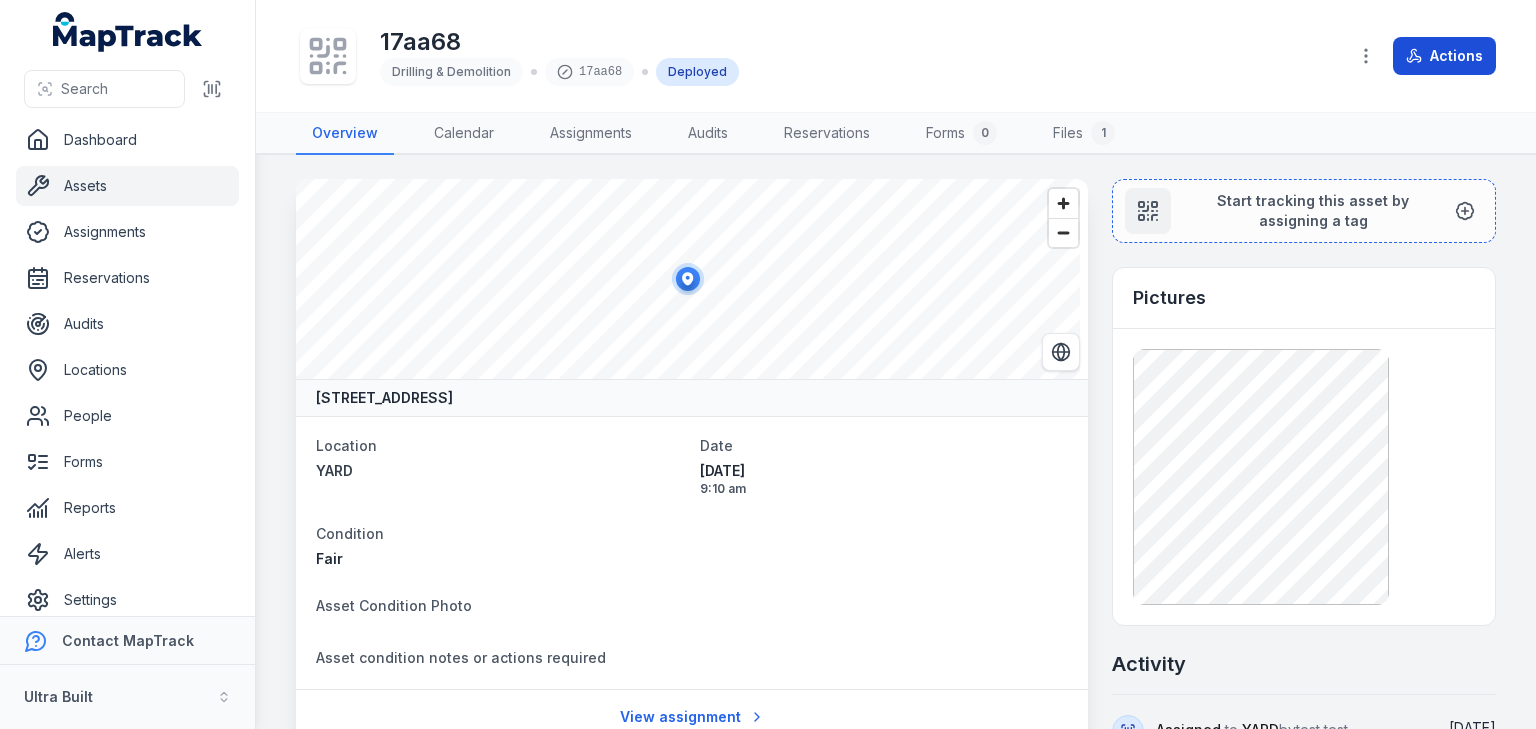 click on "Actions" at bounding box center (1444, 56) 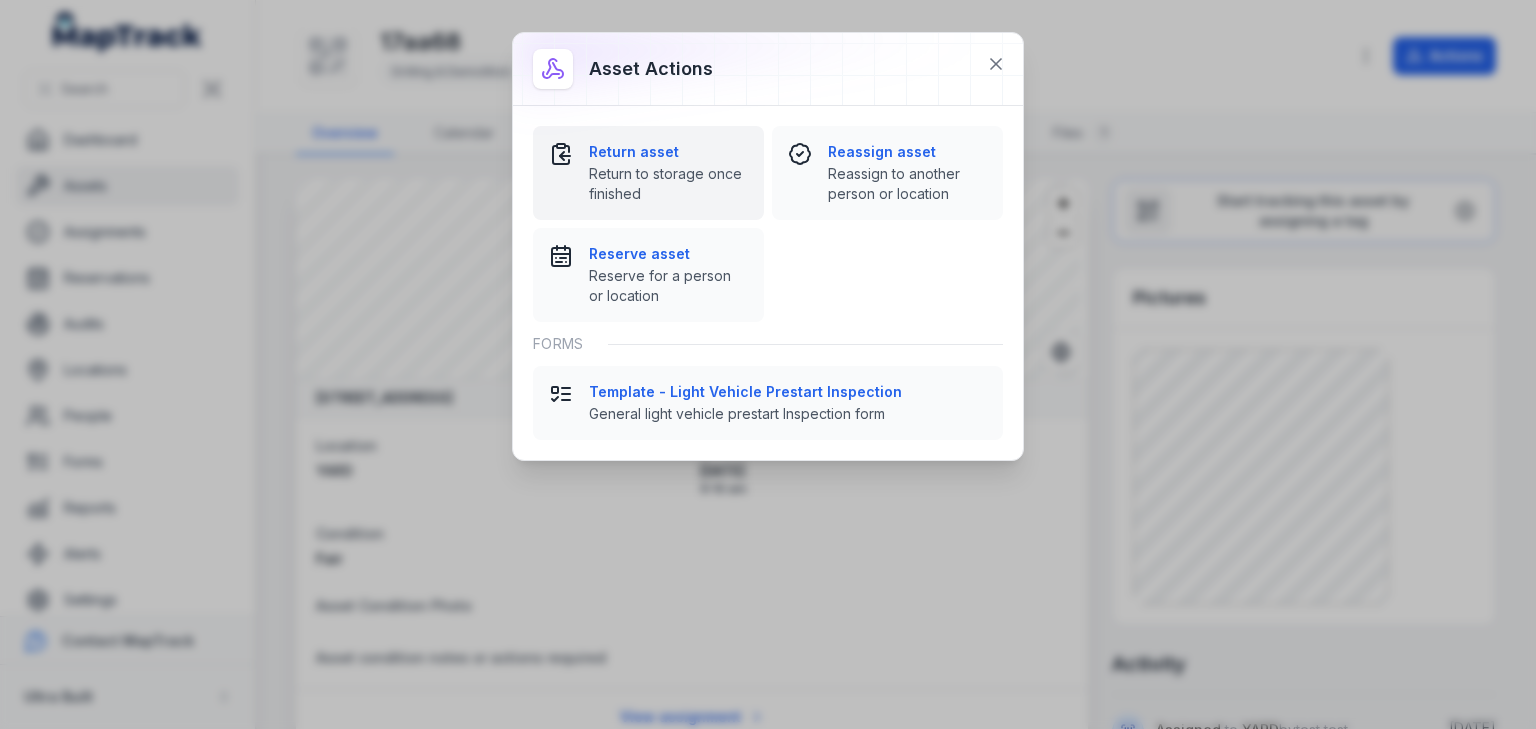 click on "Return to storage once finished" at bounding box center (668, 184) 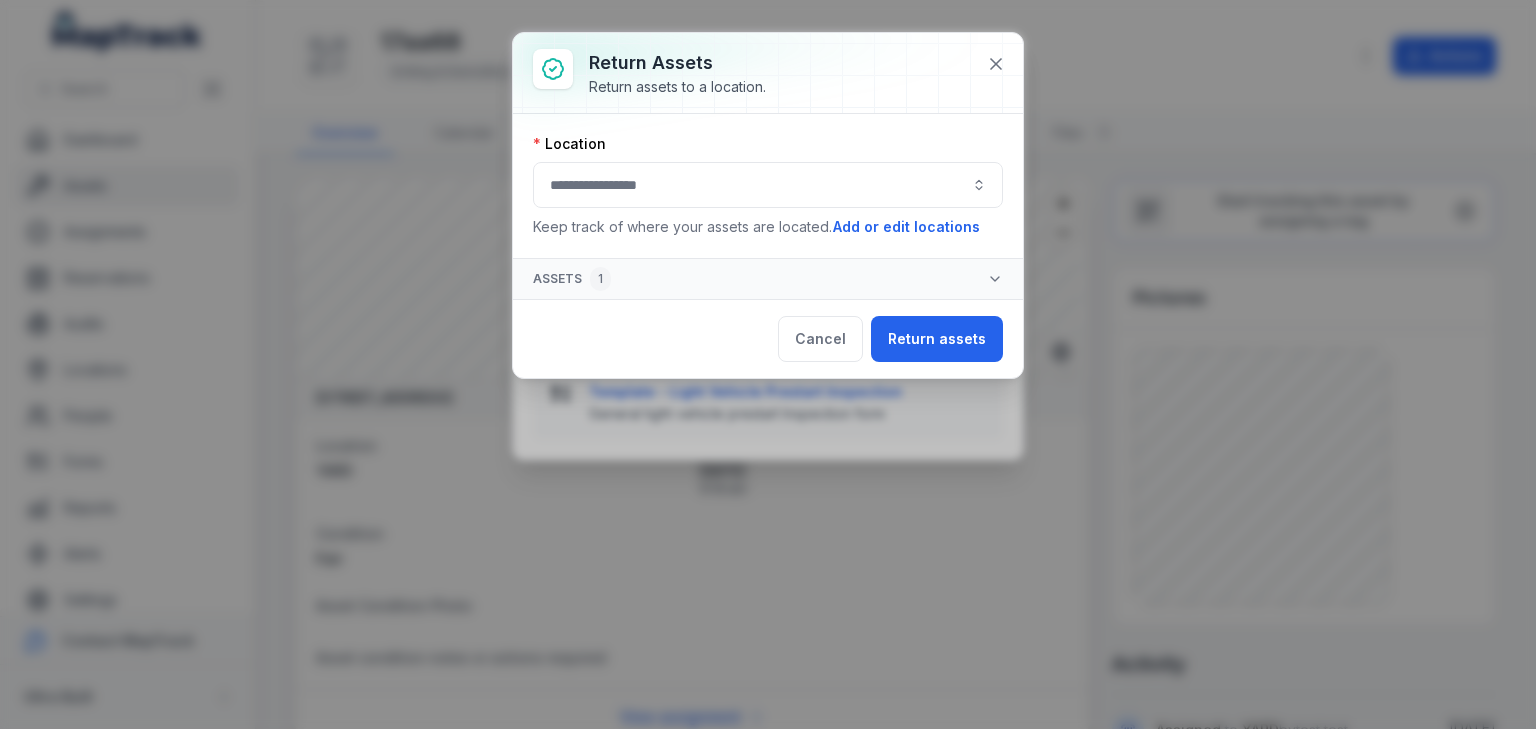 click at bounding box center (768, 185) 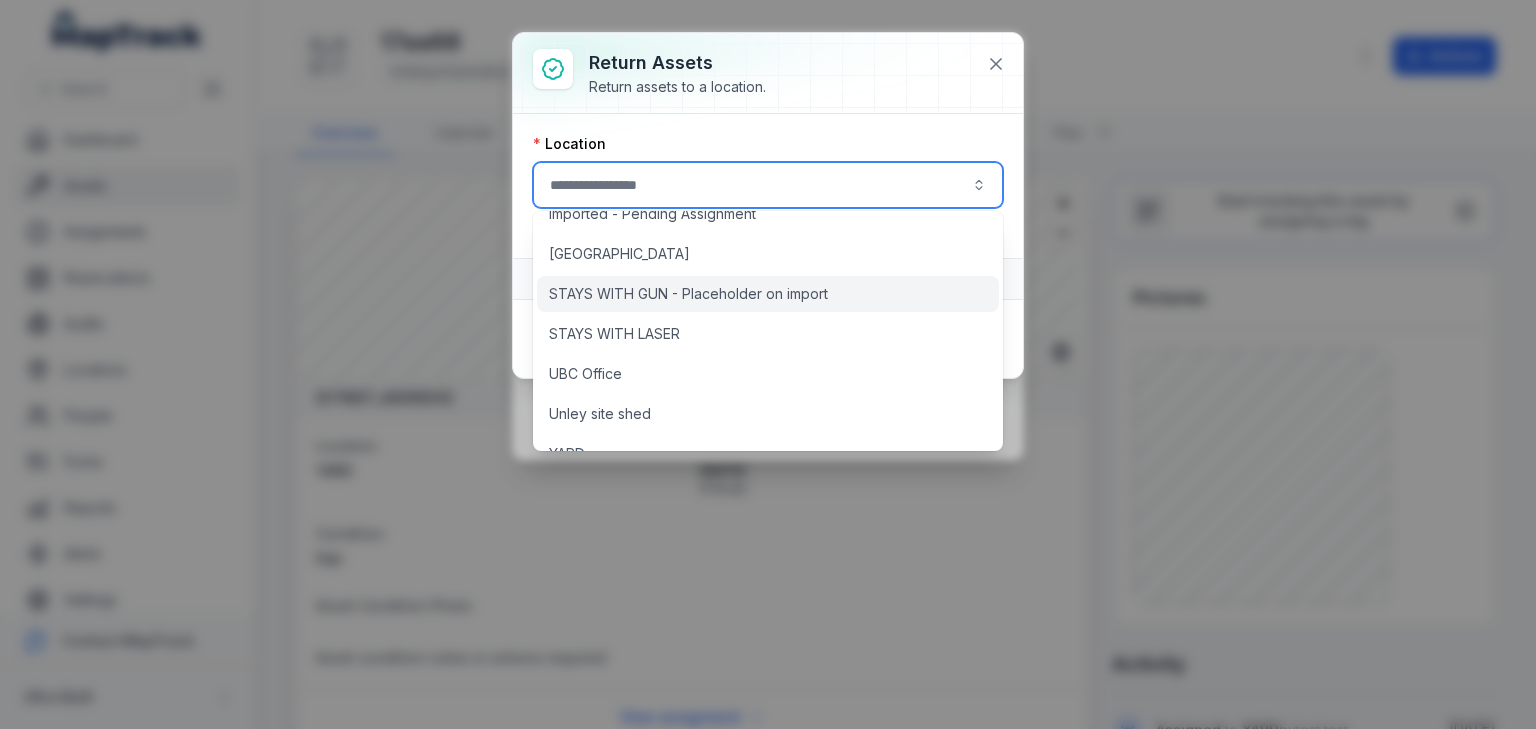 scroll, scrollTop: 172, scrollLeft: 0, axis: vertical 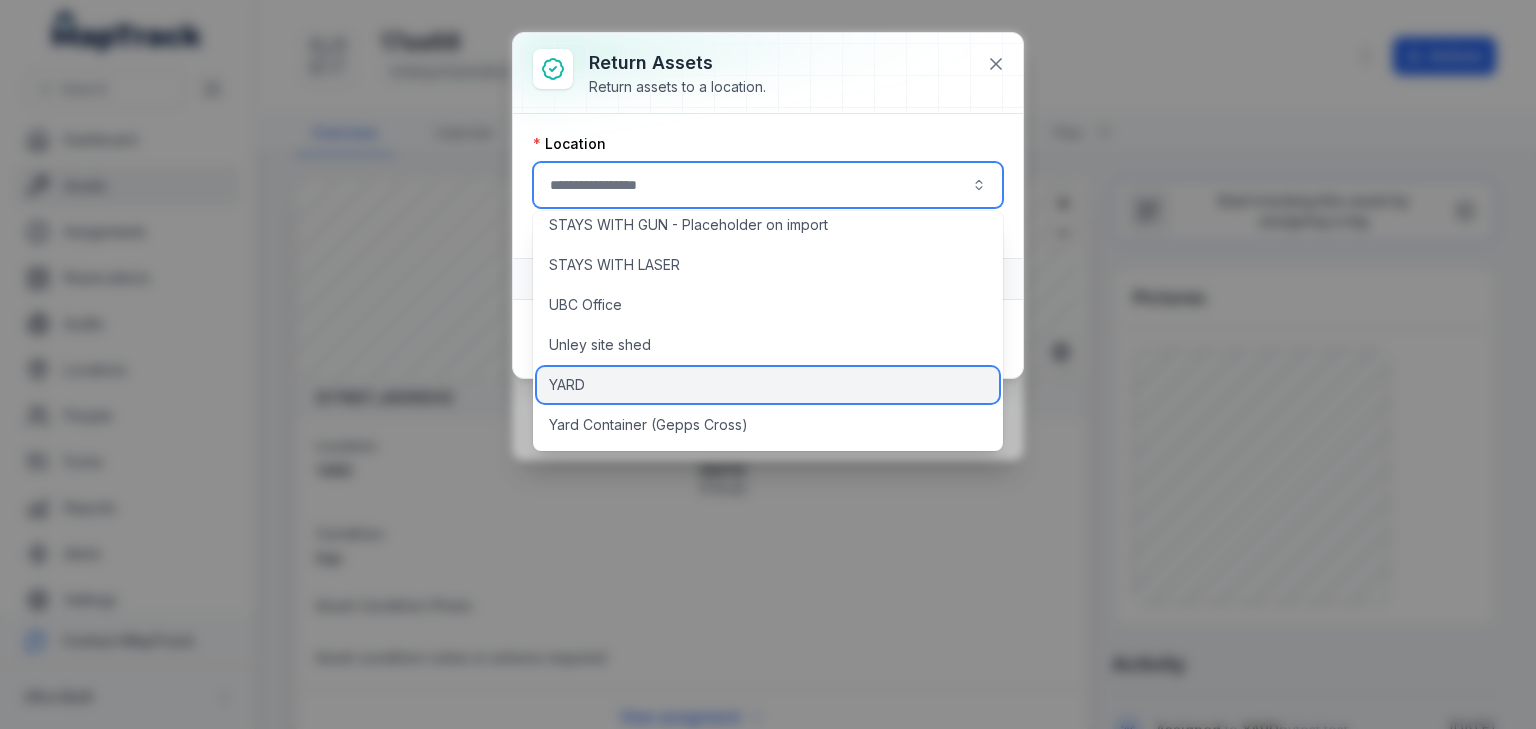 click on "YARD" at bounding box center (768, 385) 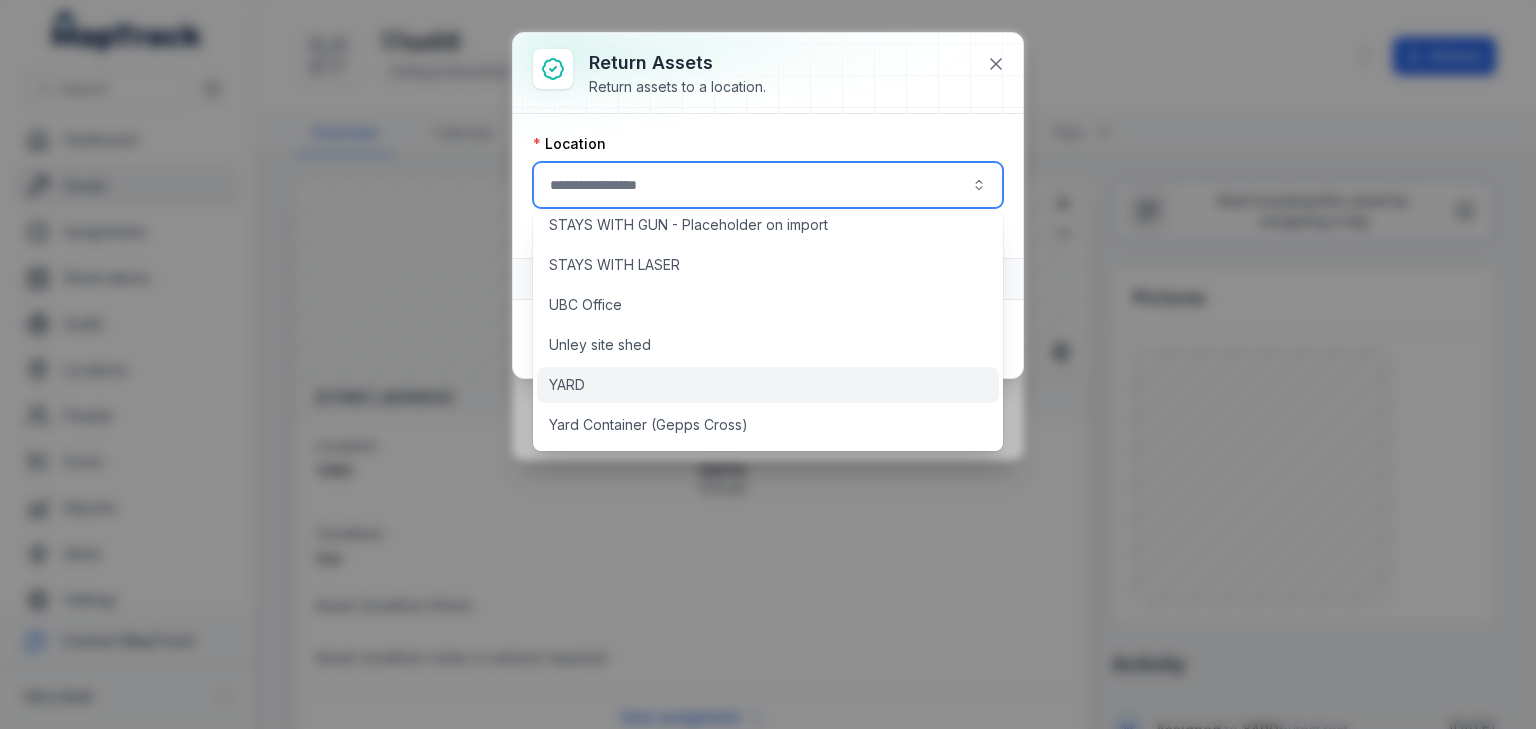 type on "****" 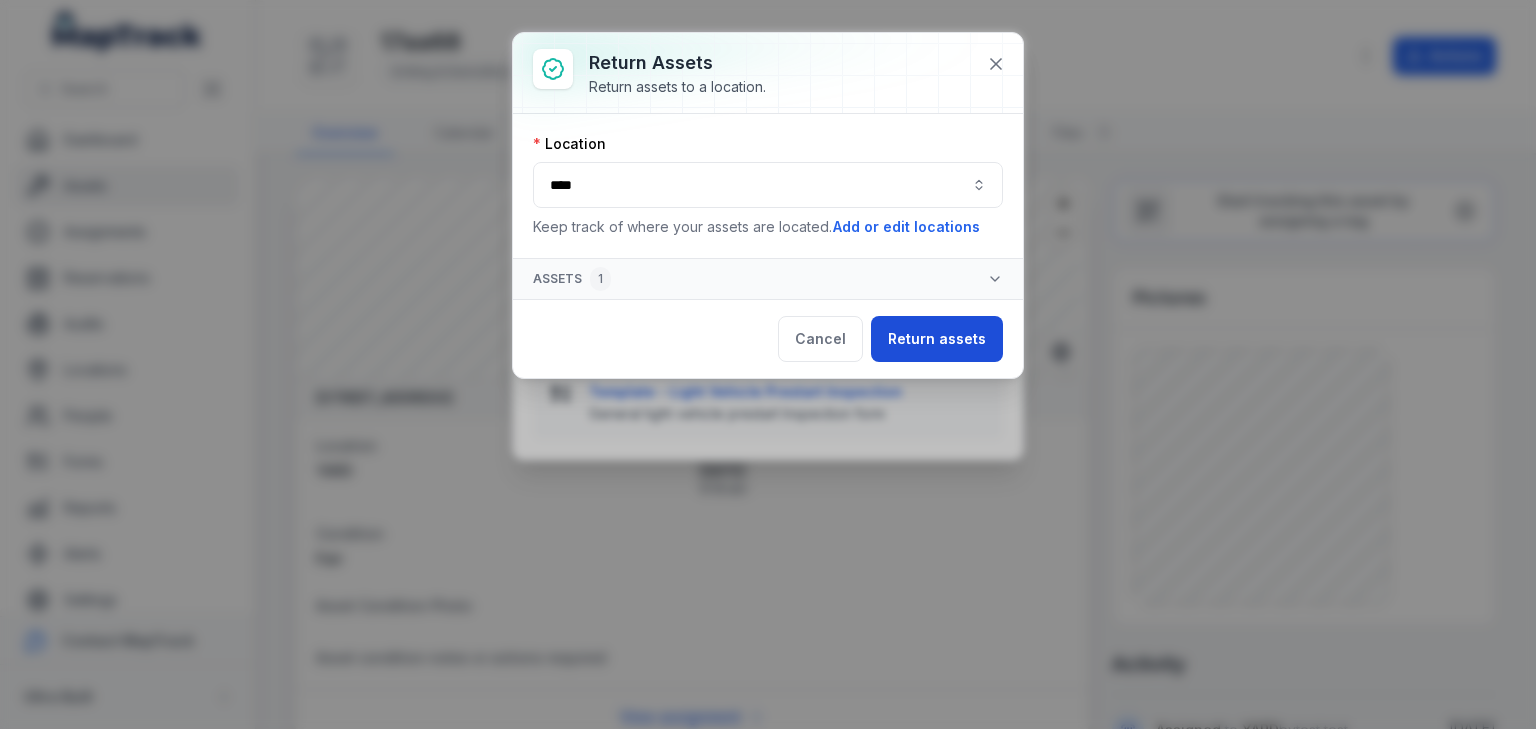 click on "Return assets" at bounding box center (937, 339) 